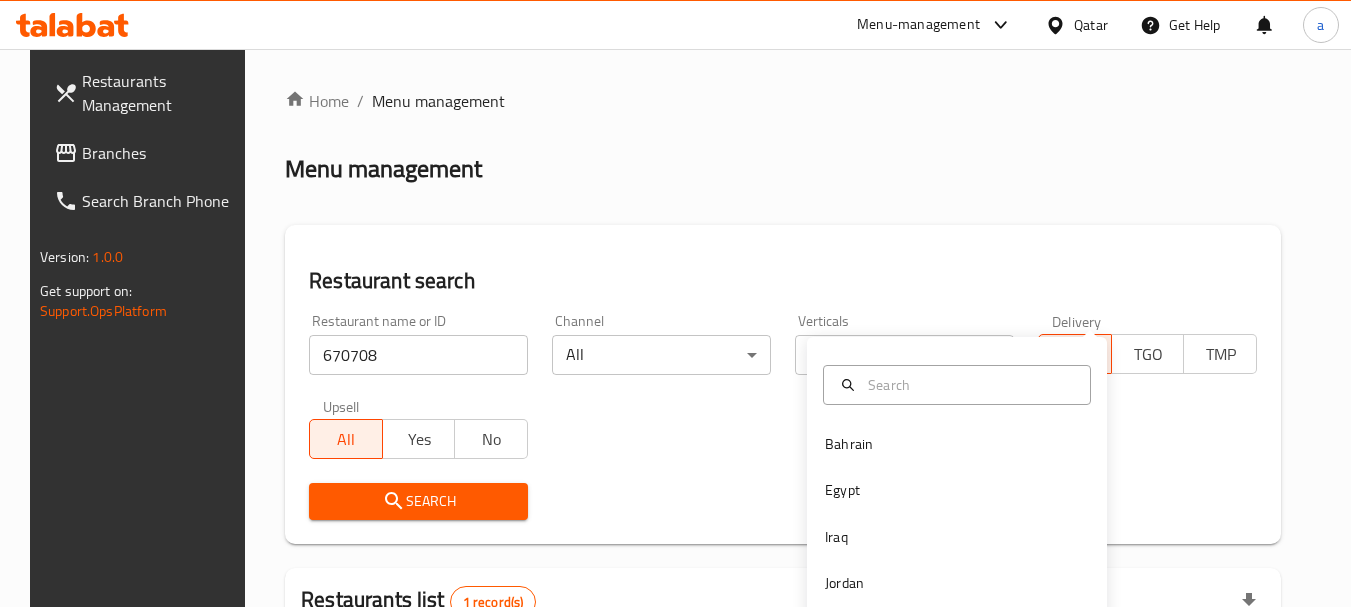 scroll, scrollTop: 285, scrollLeft: 0, axis: vertical 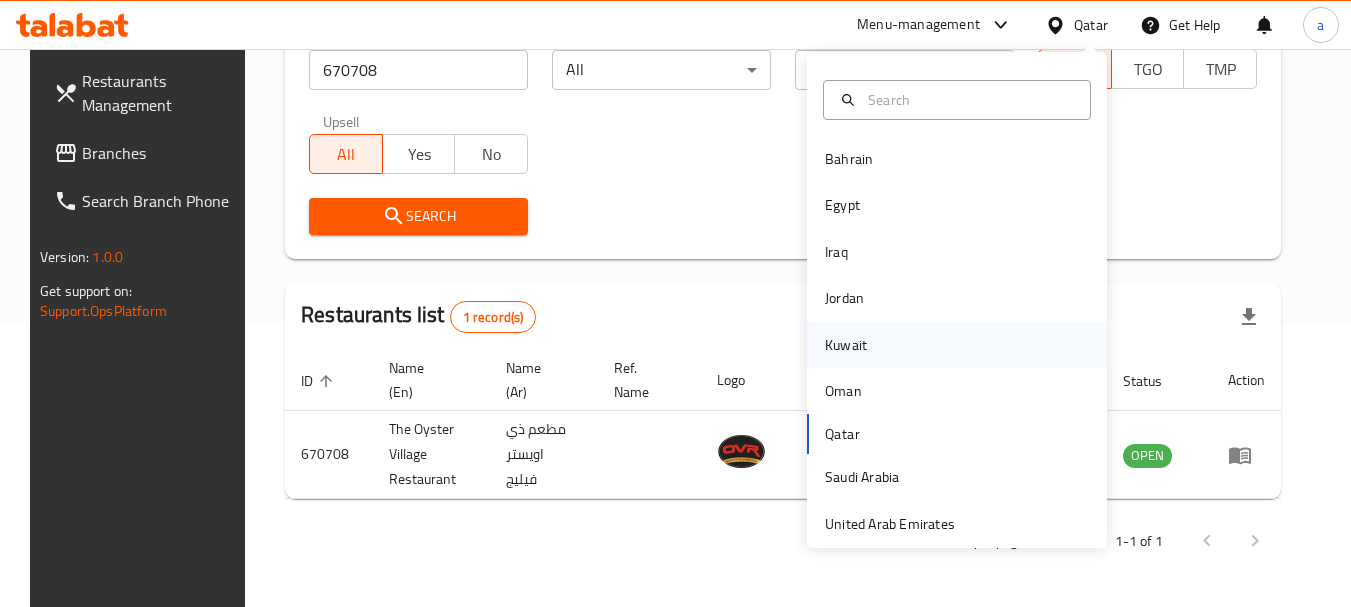 click on "Kuwait" at bounding box center (846, 345) 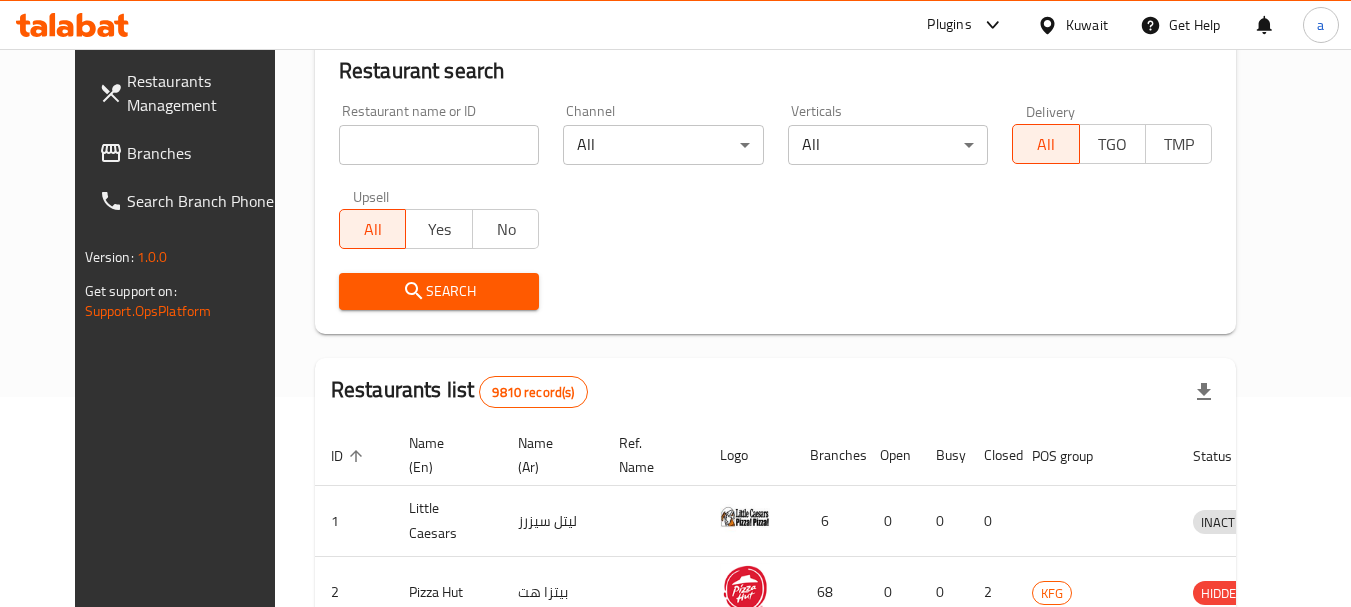 scroll, scrollTop: 285, scrollLeft: 0, axis: vertical 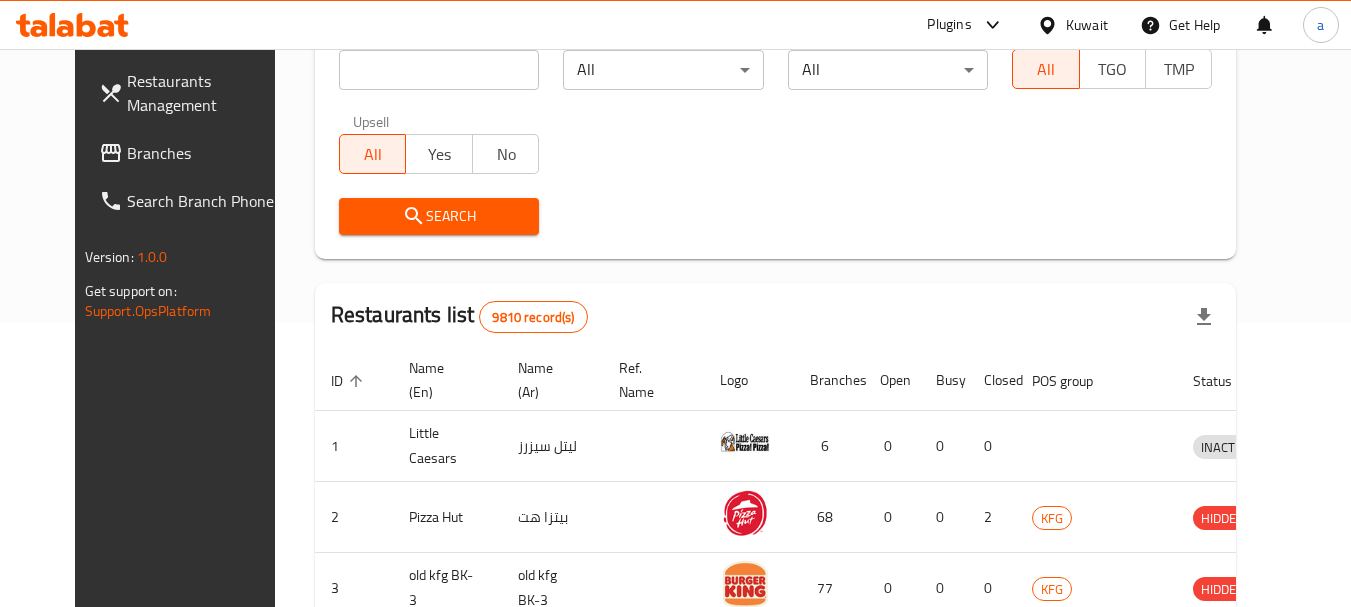click on "Branches" at bounding box center [206, 153] 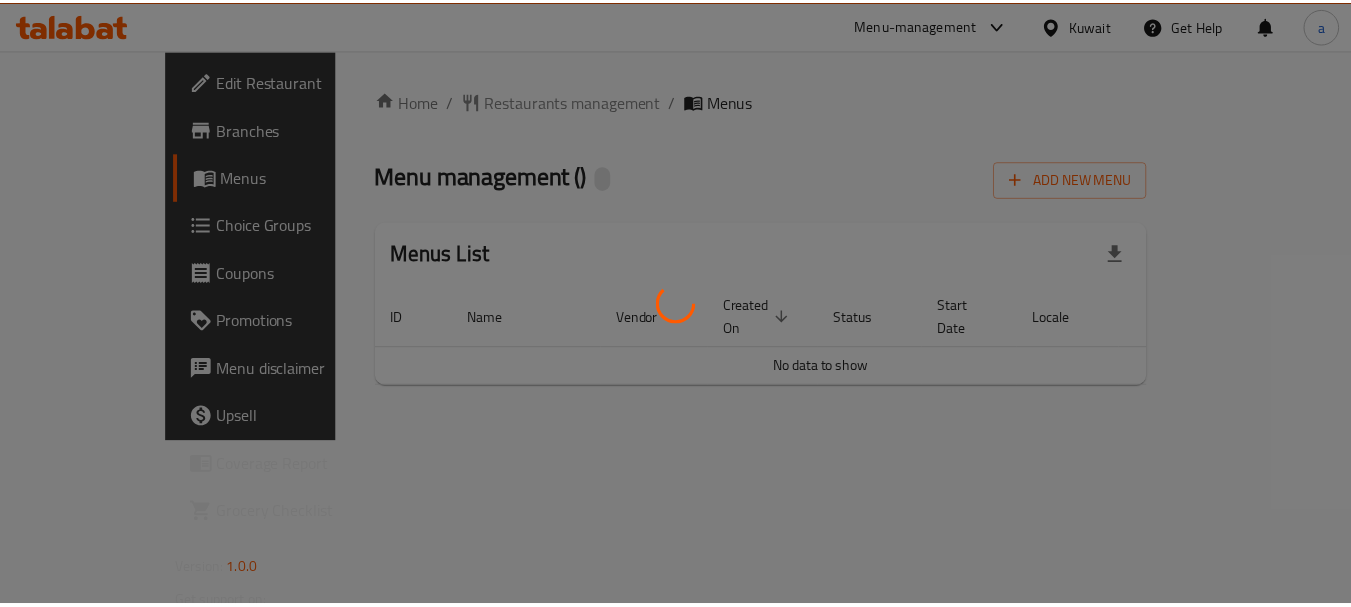 scroll, scrollTop: 0, scrollLeft: 0, axis: both 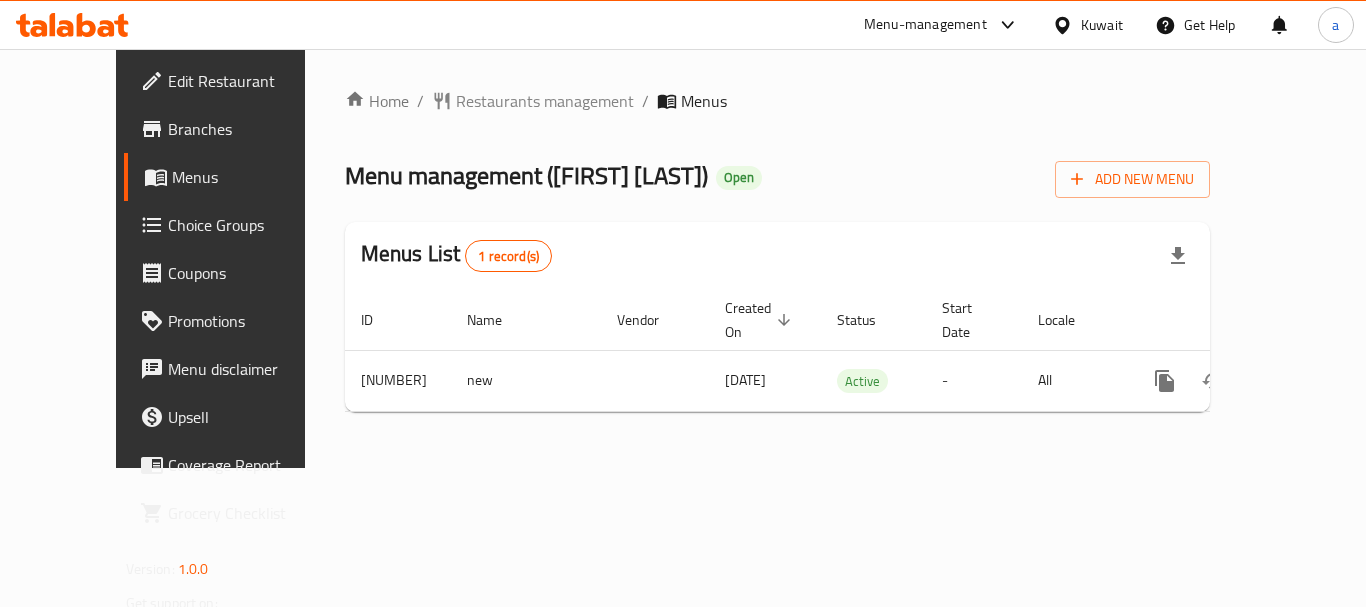 click on "Restaurants management" at bounding box center (545, 101) 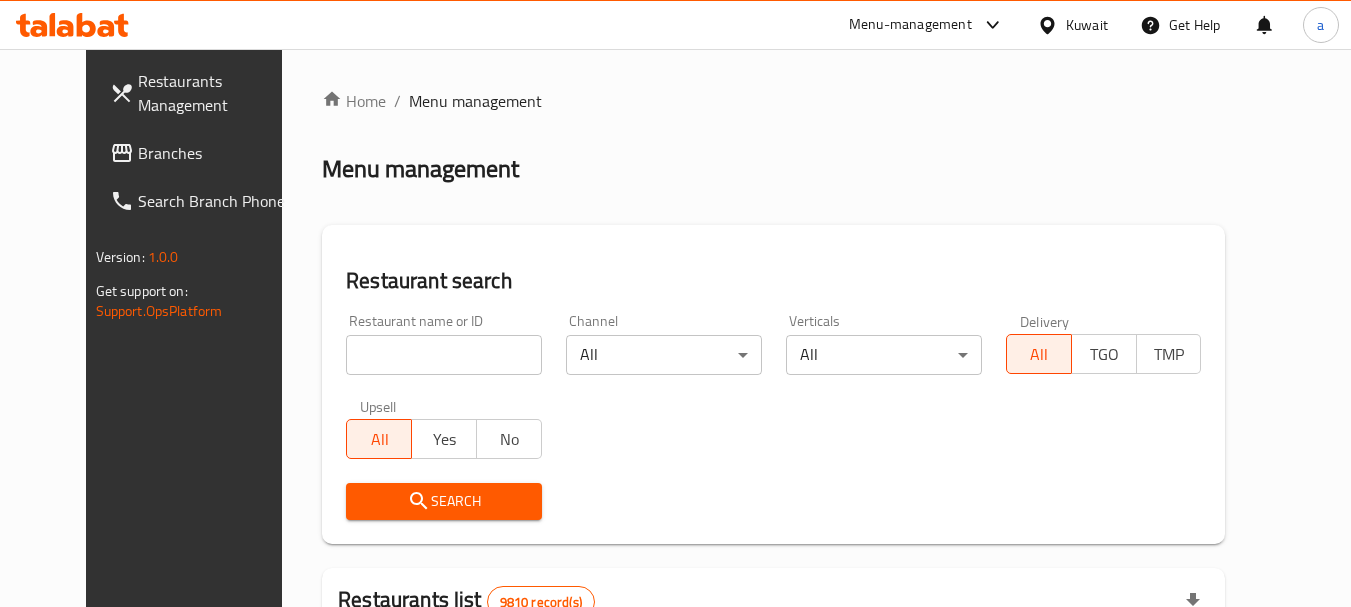 click at bounding box center (444, 355) 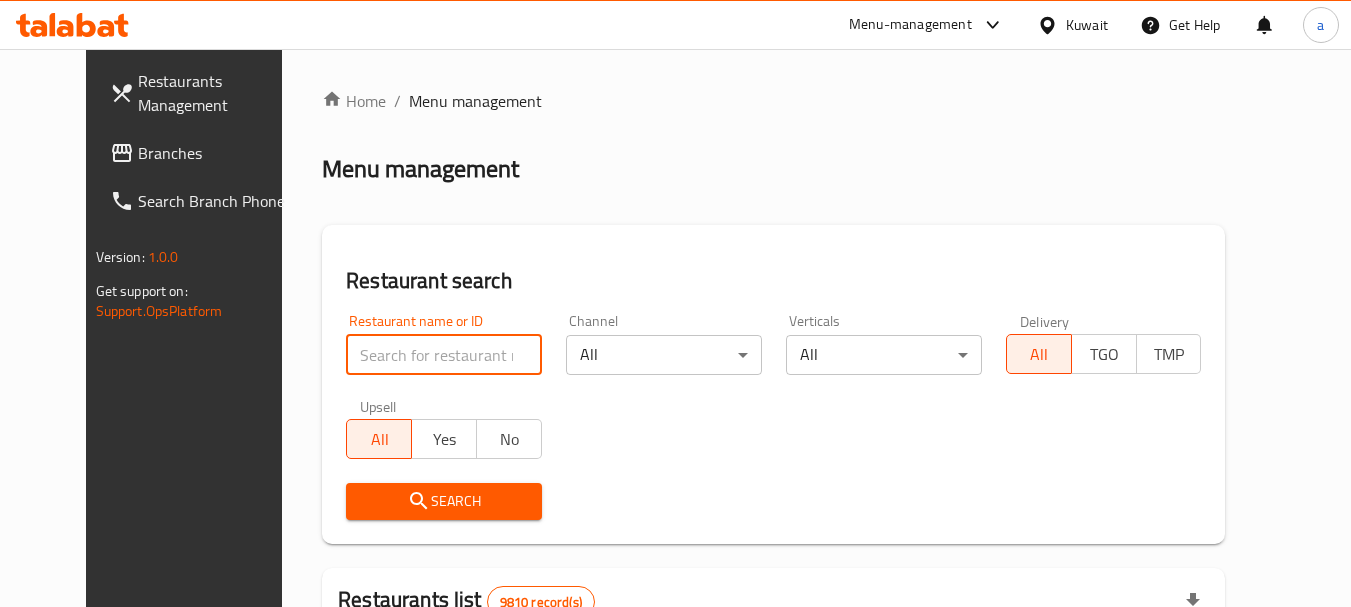 paste on "690155" 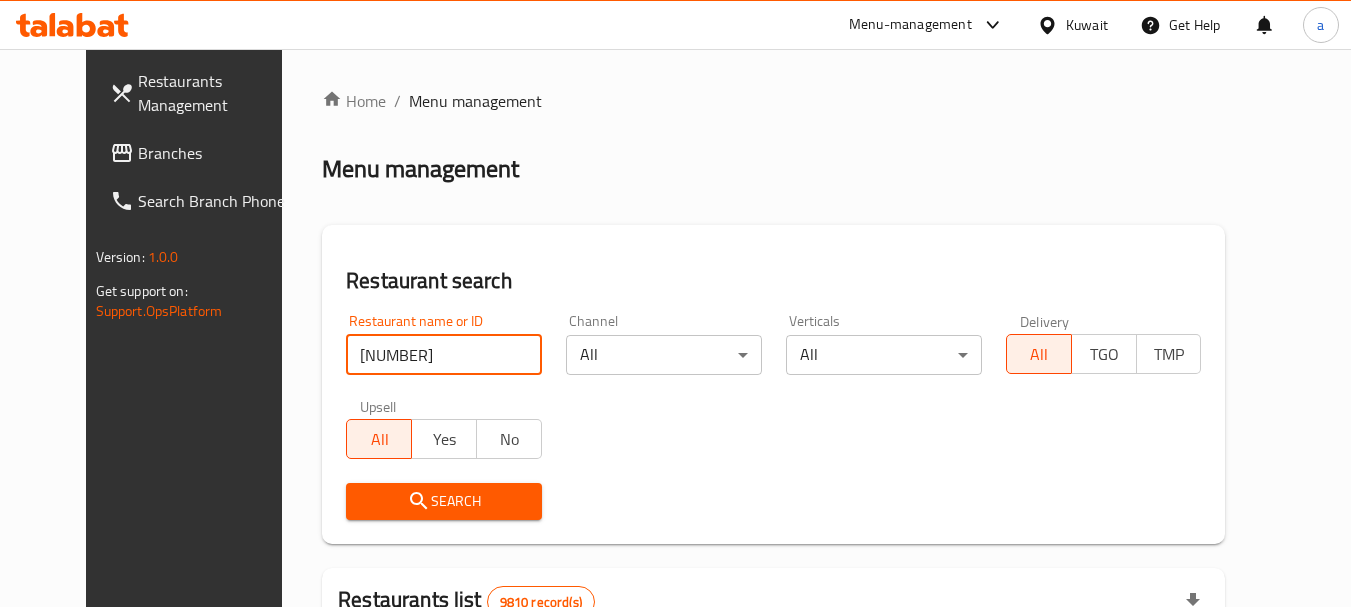 type on "690155" 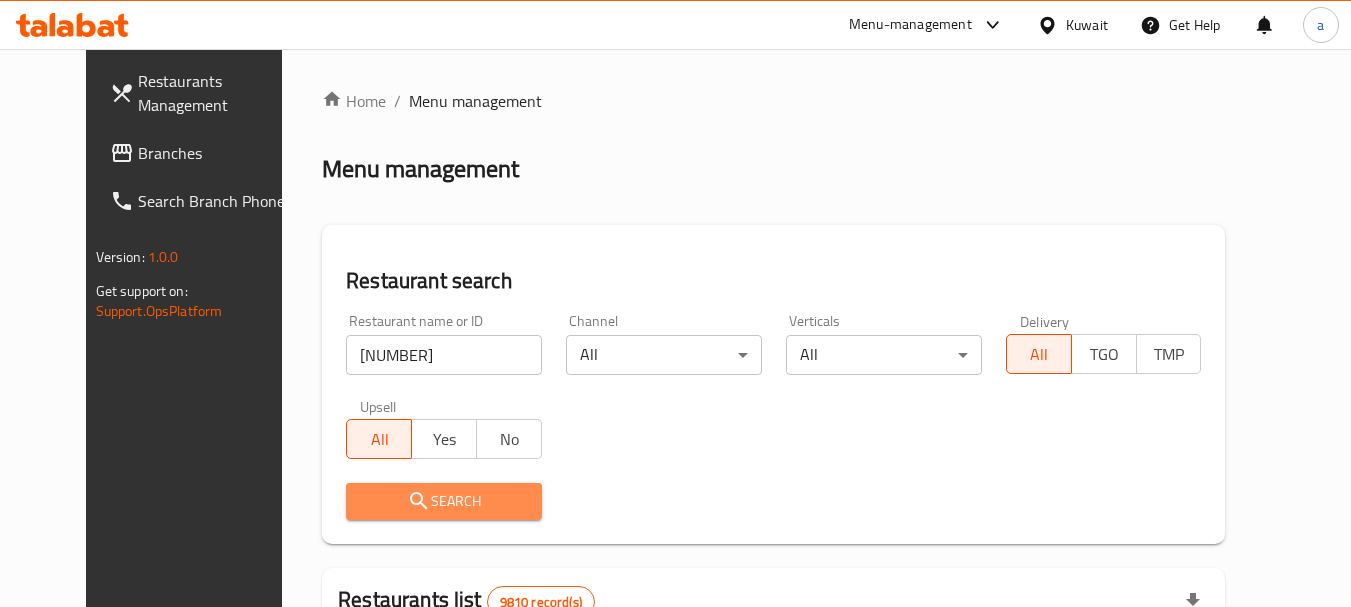 click on "Search" at bounding box center (444, 501) 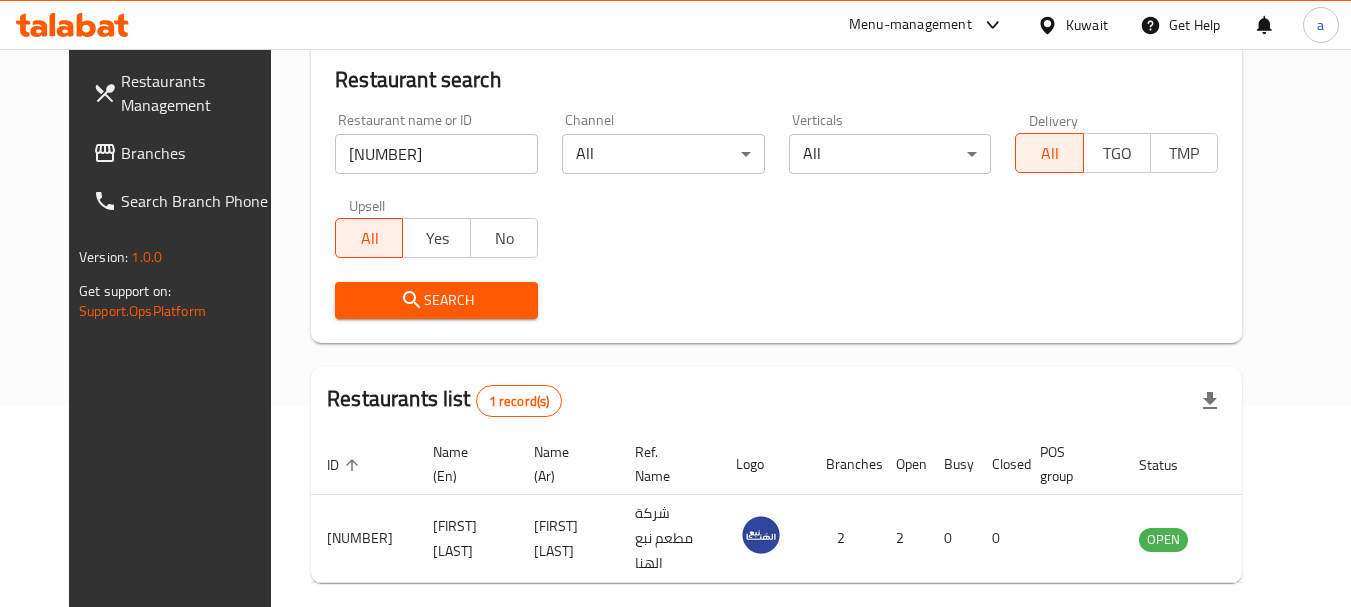 scroll, scrollTop: 268, scrollLeft: 0, axis: vertical 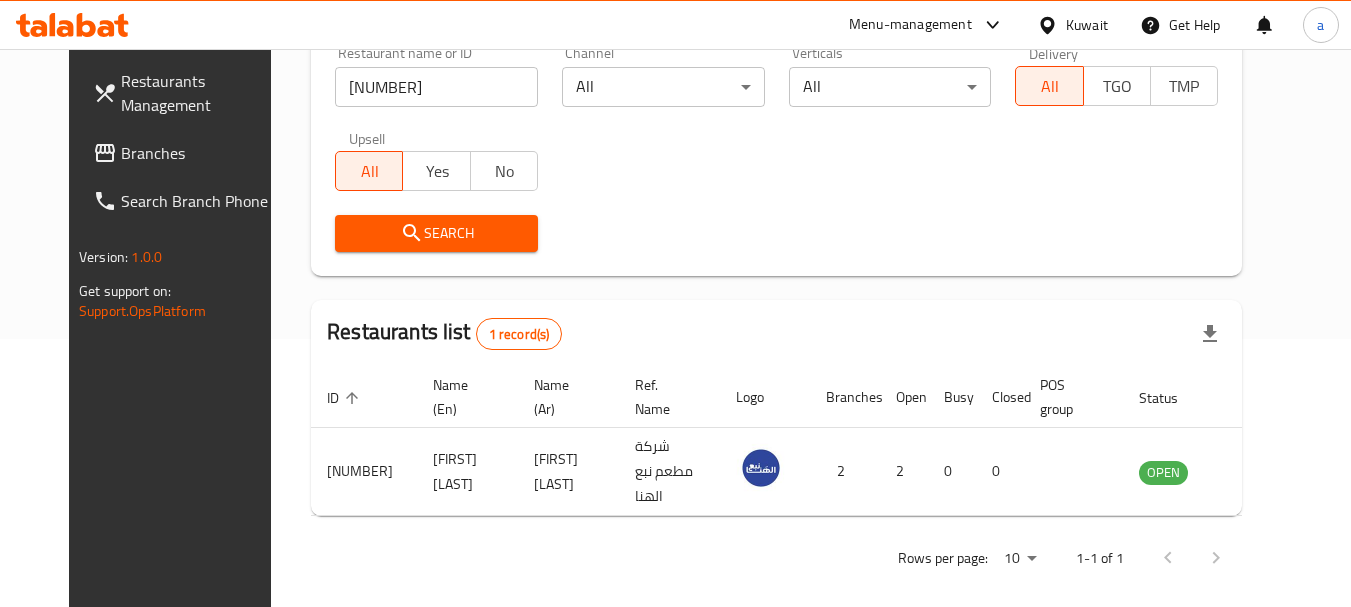 click on "Kuwait" at bounding box center [1087, 25] 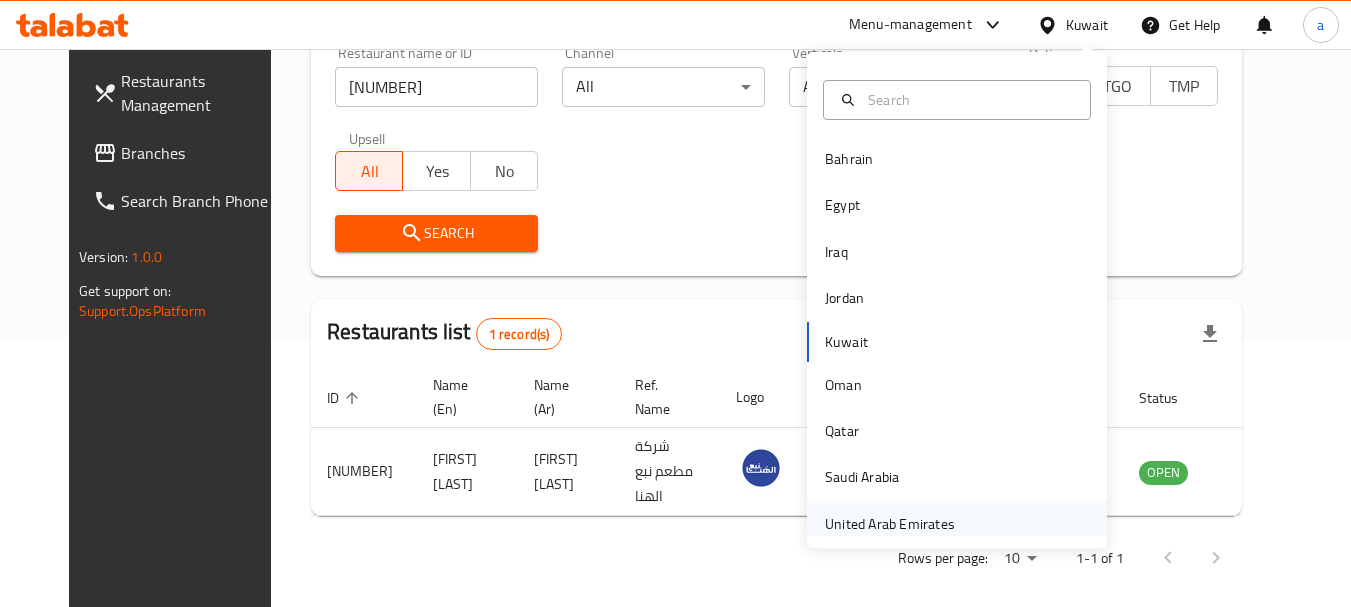 click on "United Arab Emirates" at bounding box center (890, 524) 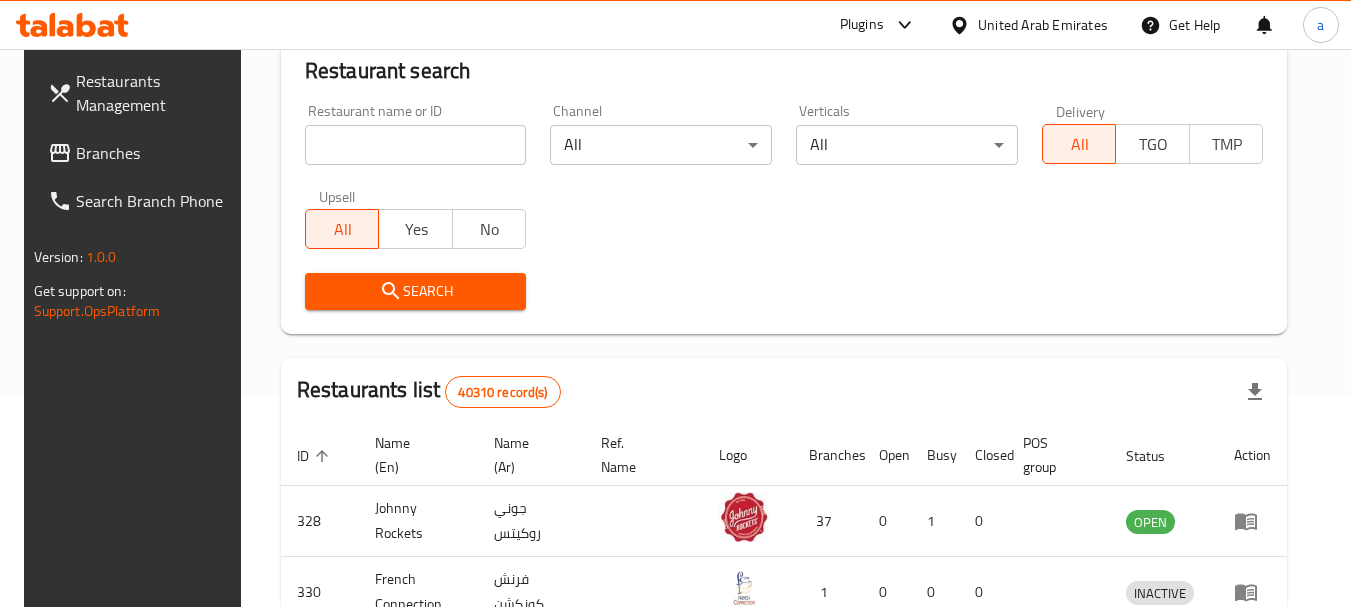 scroll, scrollTop: 268, scrollLeft: 0, axis: vertical 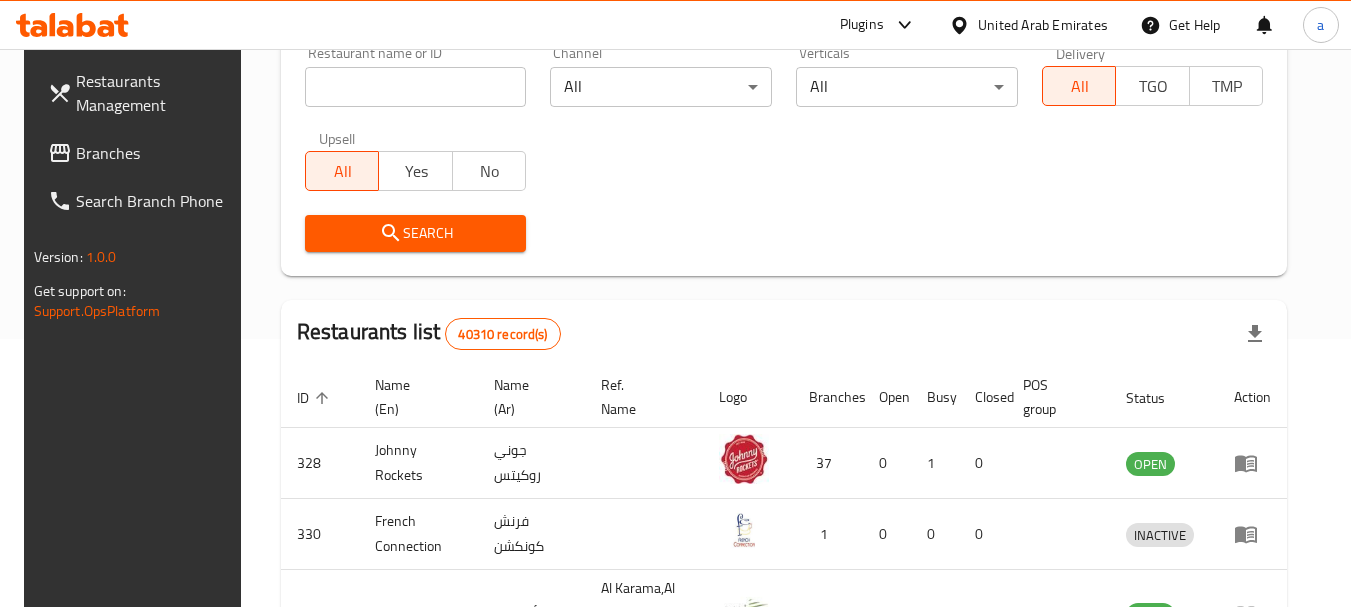 click on "Branches" at bounding box center [155, 153] 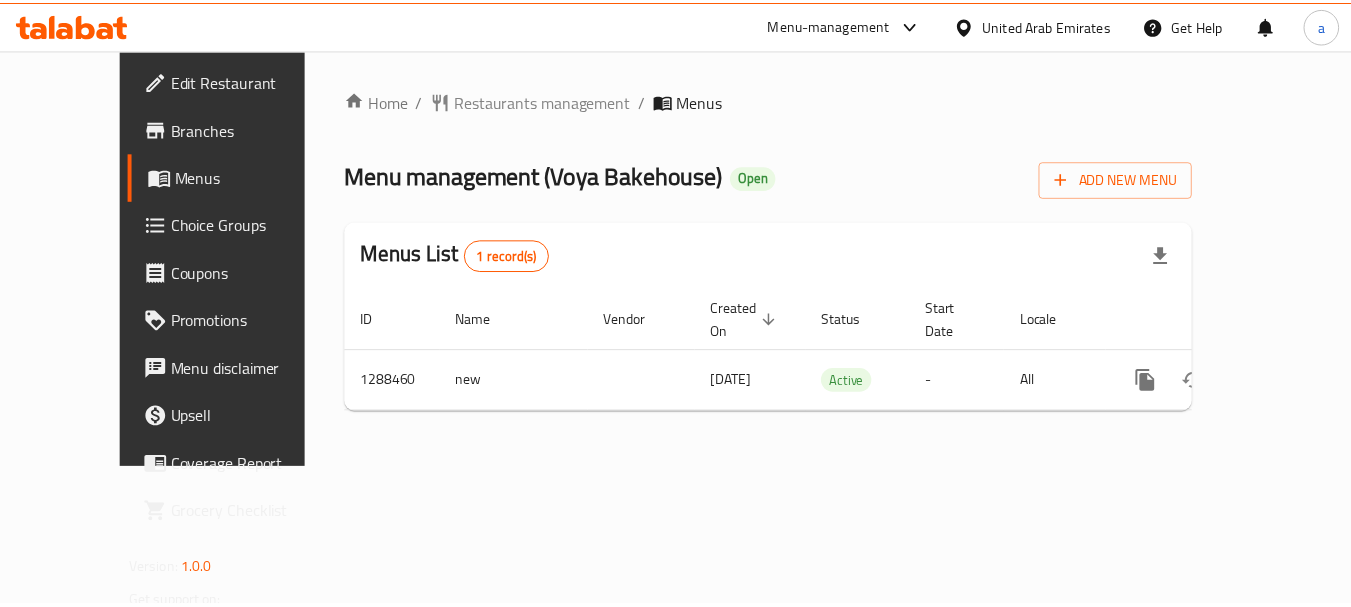 scroll, scrollTop: 0, scrollLeft: 0, axis: both 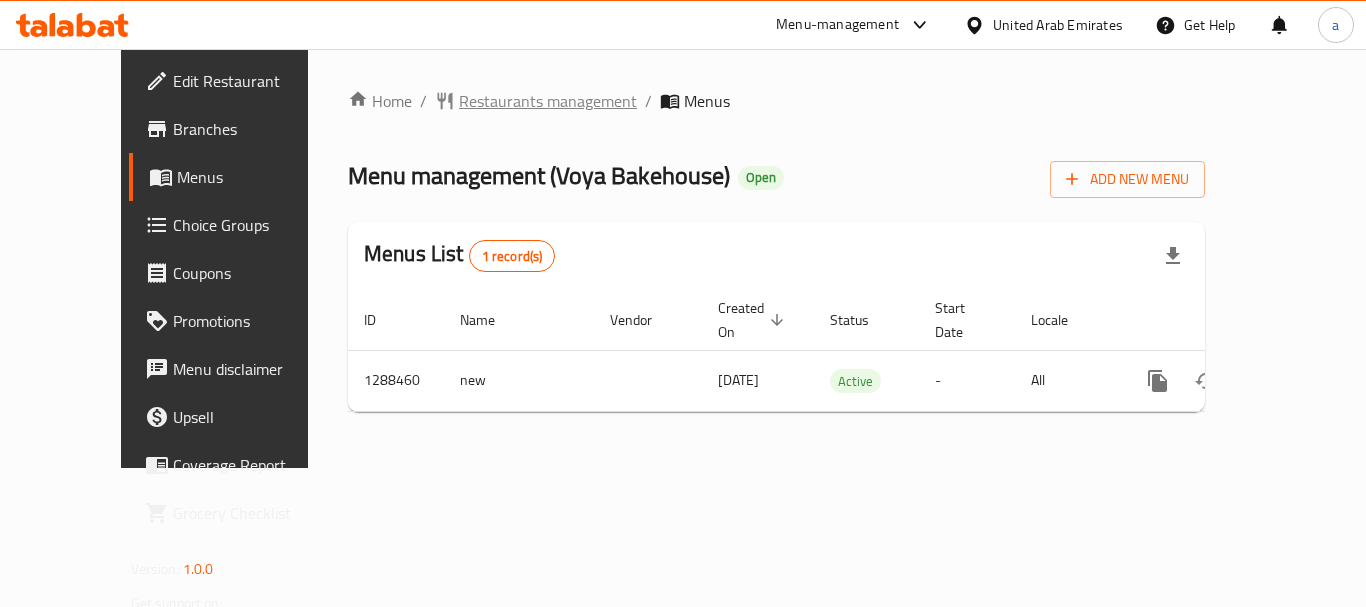 click on "Restaurants management" at bounding box center [548, 101] 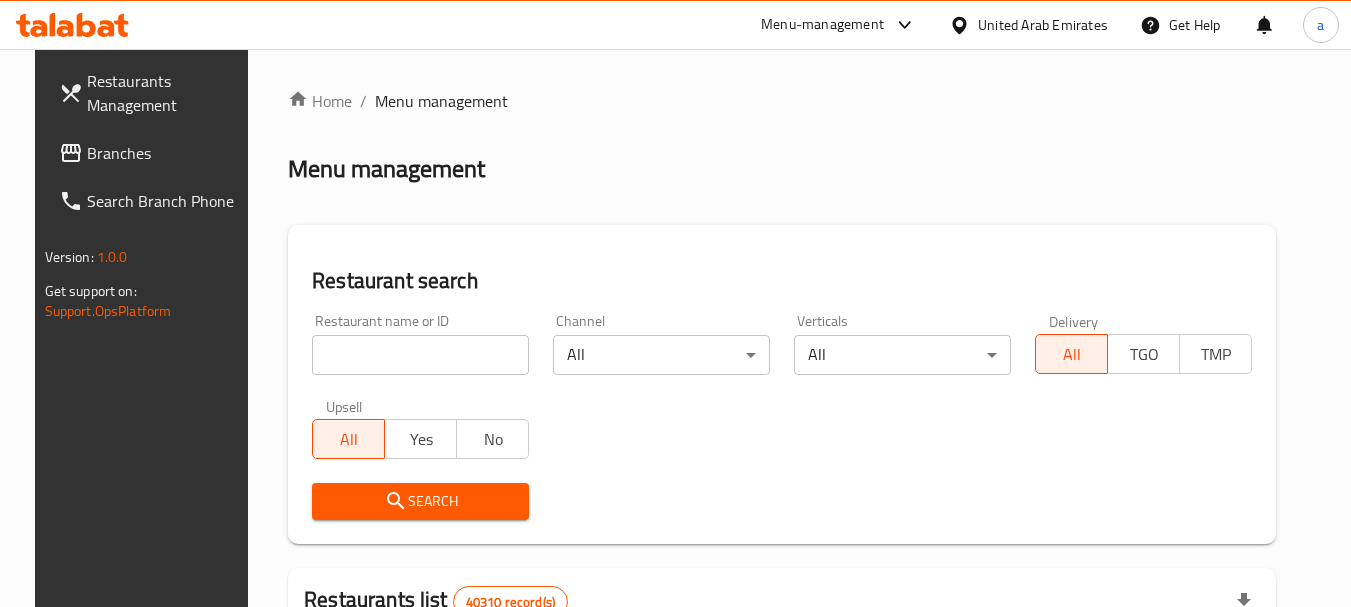 click at bounding box center (420, 355) 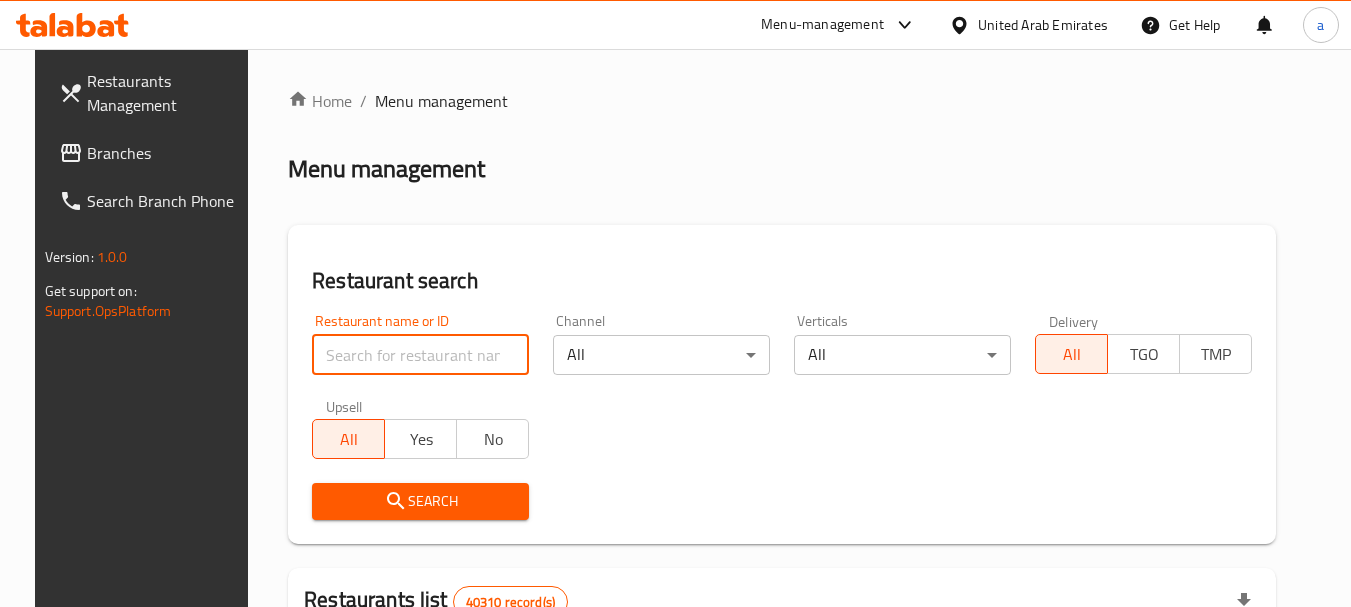 paste on "697204" 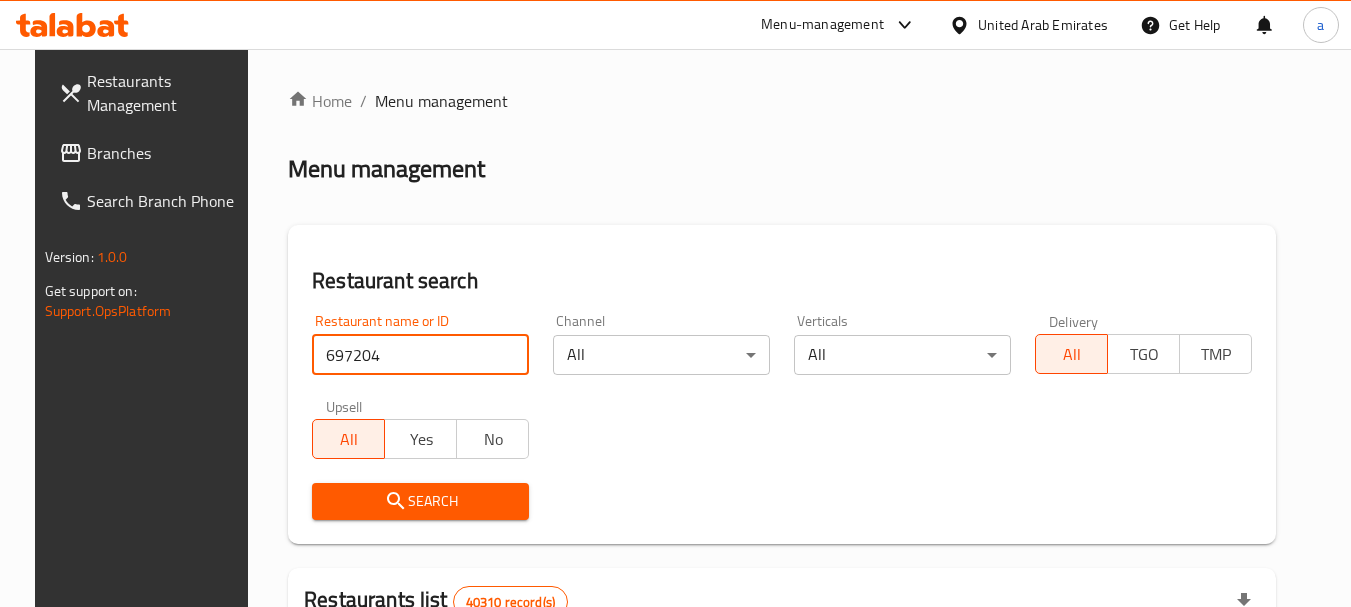 type on "697204" 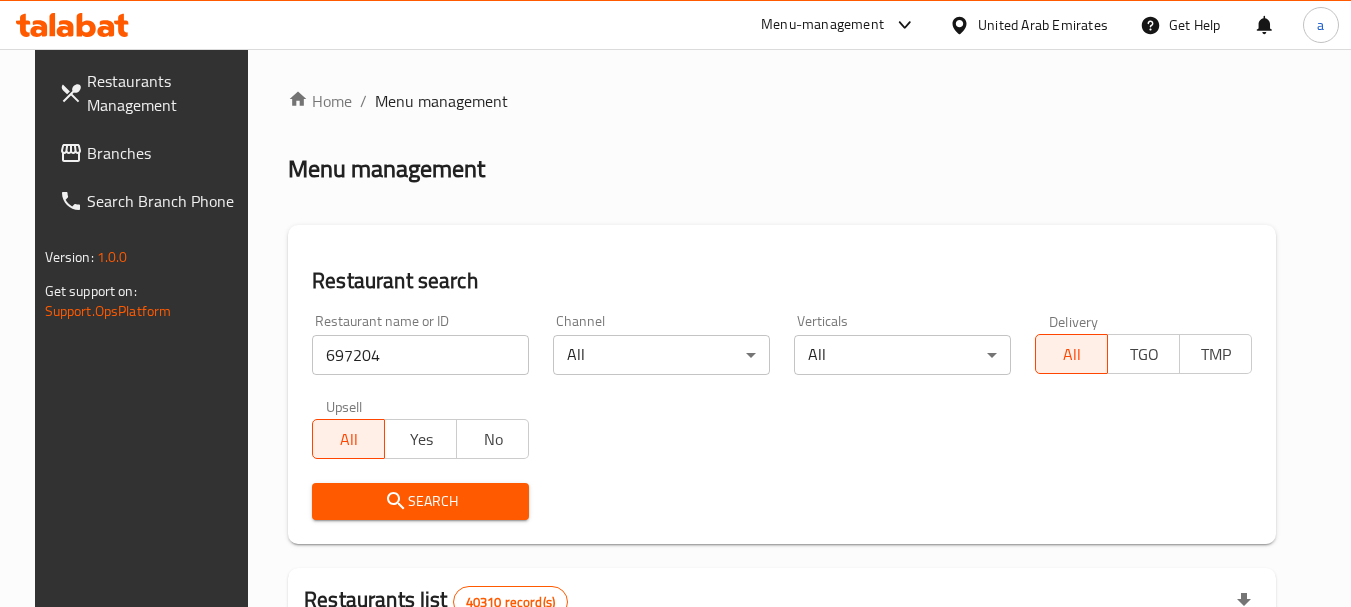 click on "Search" at bounding box center [420, 501] 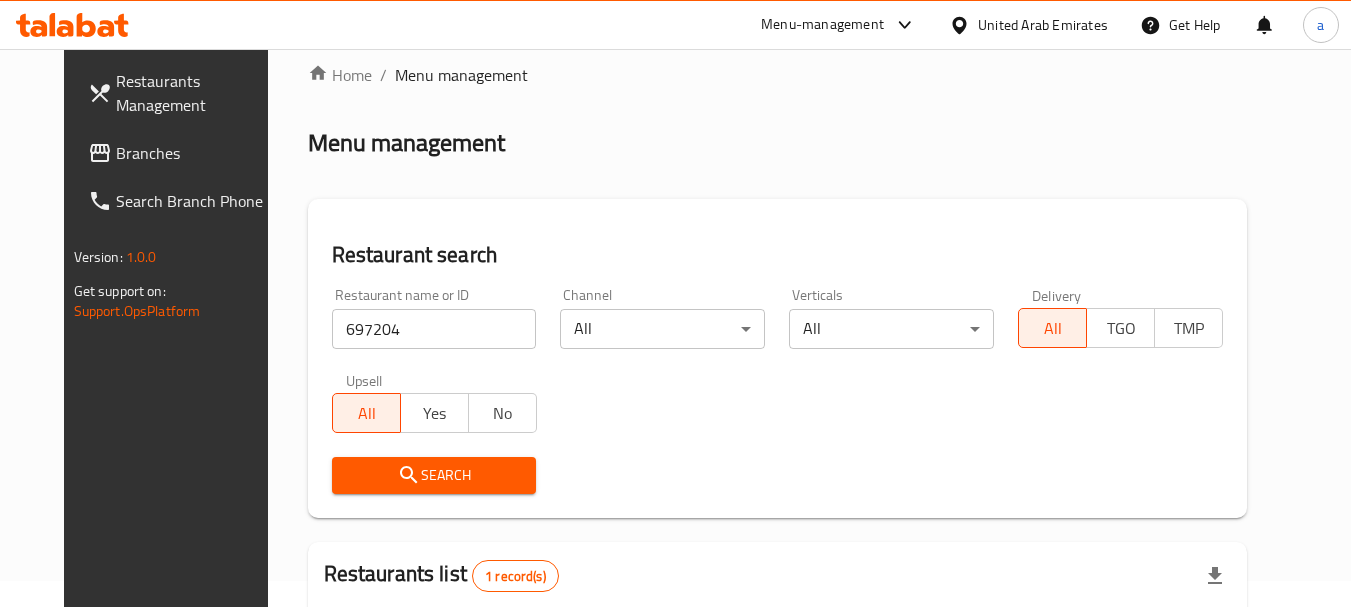 scroll, scrollTop: 268, scrollLeft: 0, axis: vertical 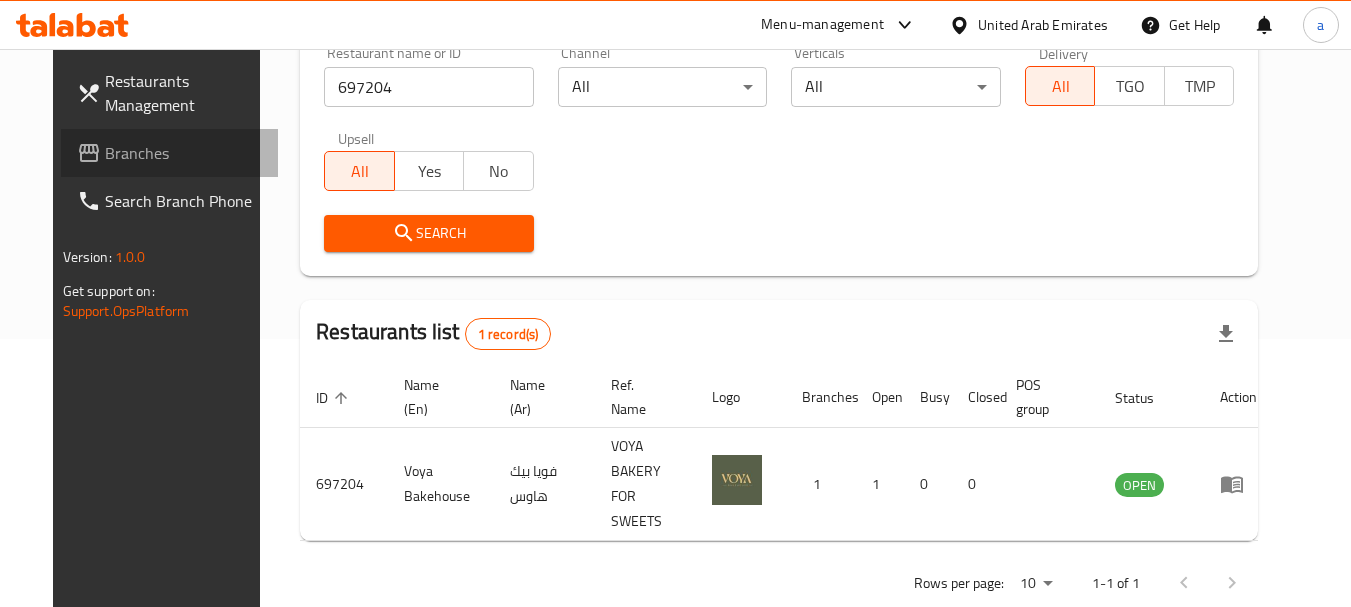 click on "Branches" at bounding box center [184, 153] 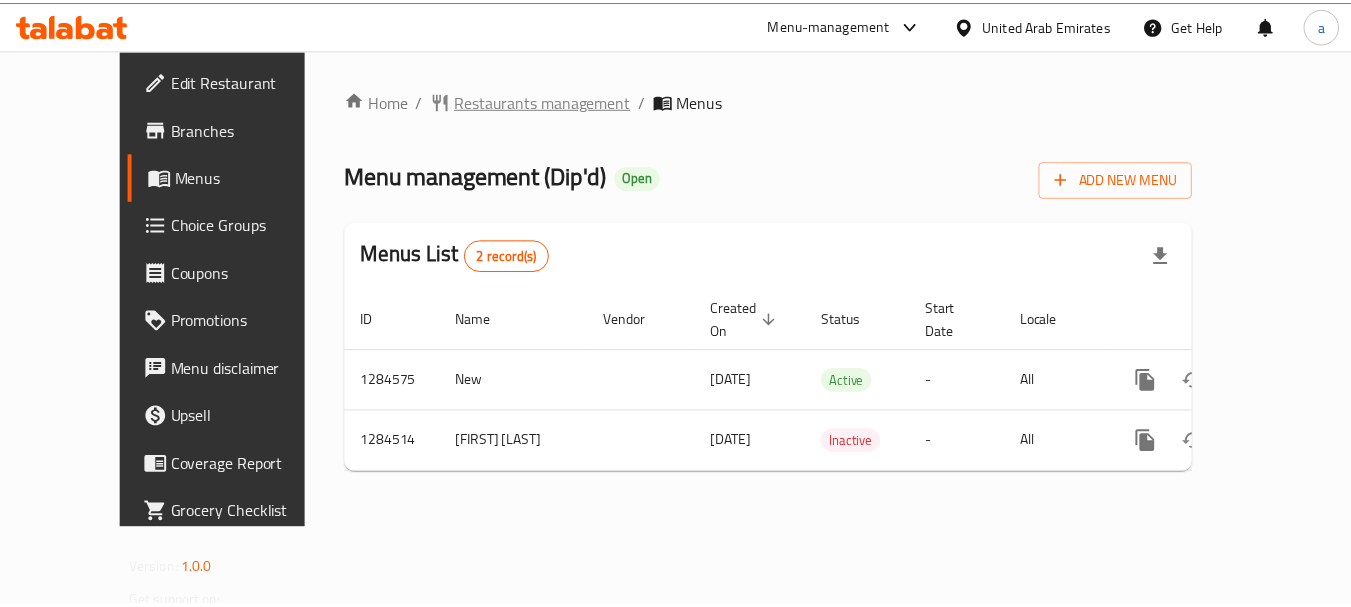 scroll, scrollTop: 0, scrollLeft: 0, axis: both 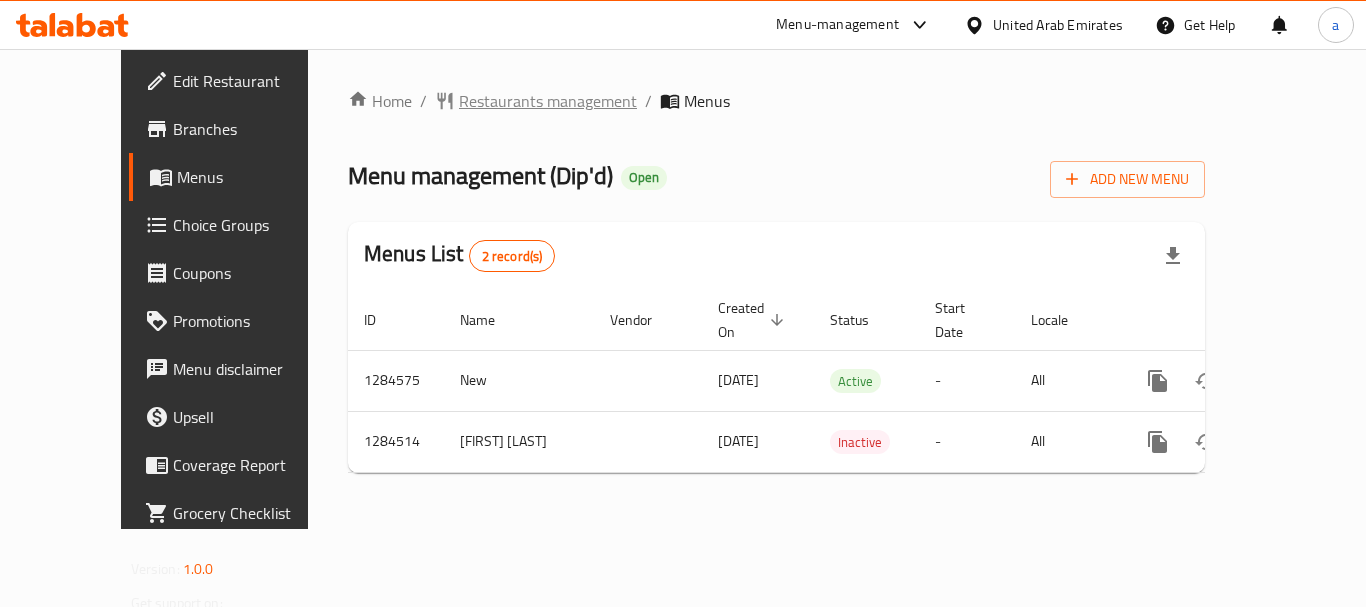 click on "Restaurants management" at bounding box center [548, 101] 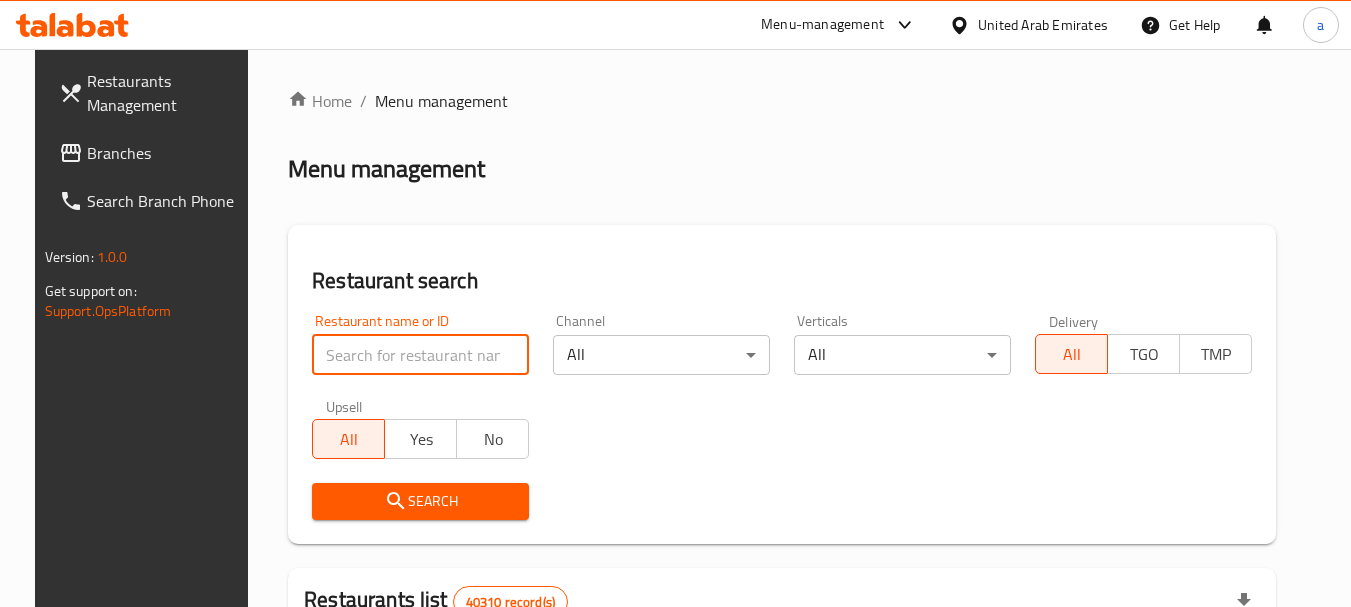 click at bounding box center [420, 355] 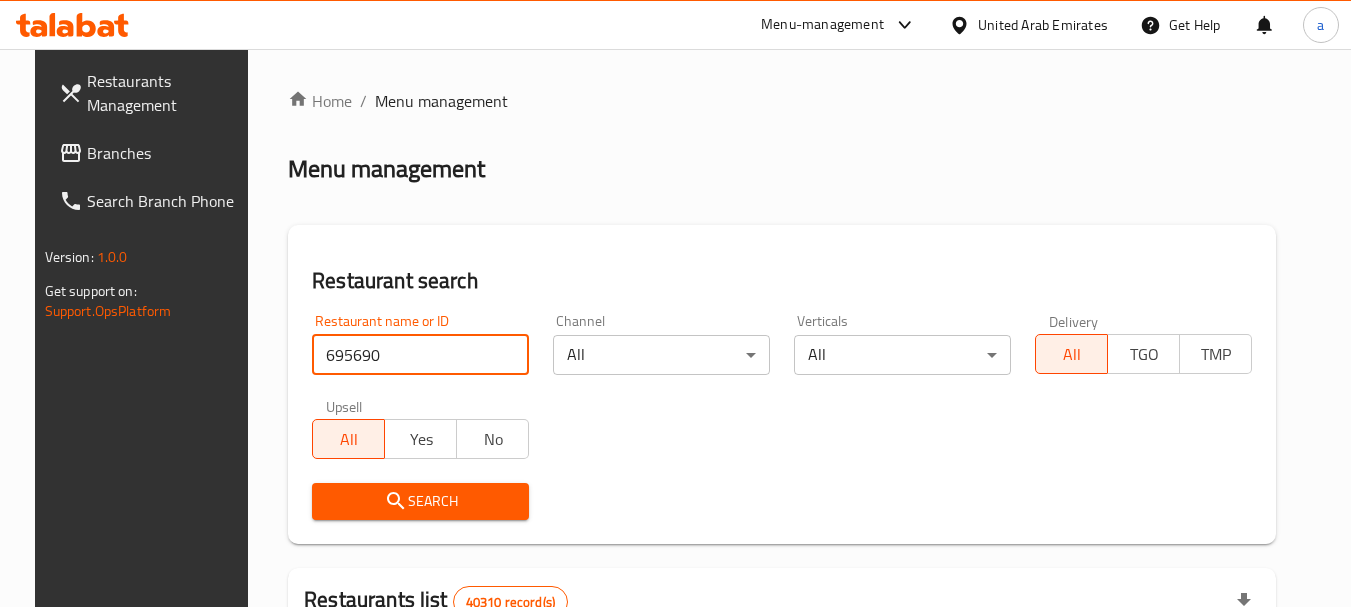 type on "695690" 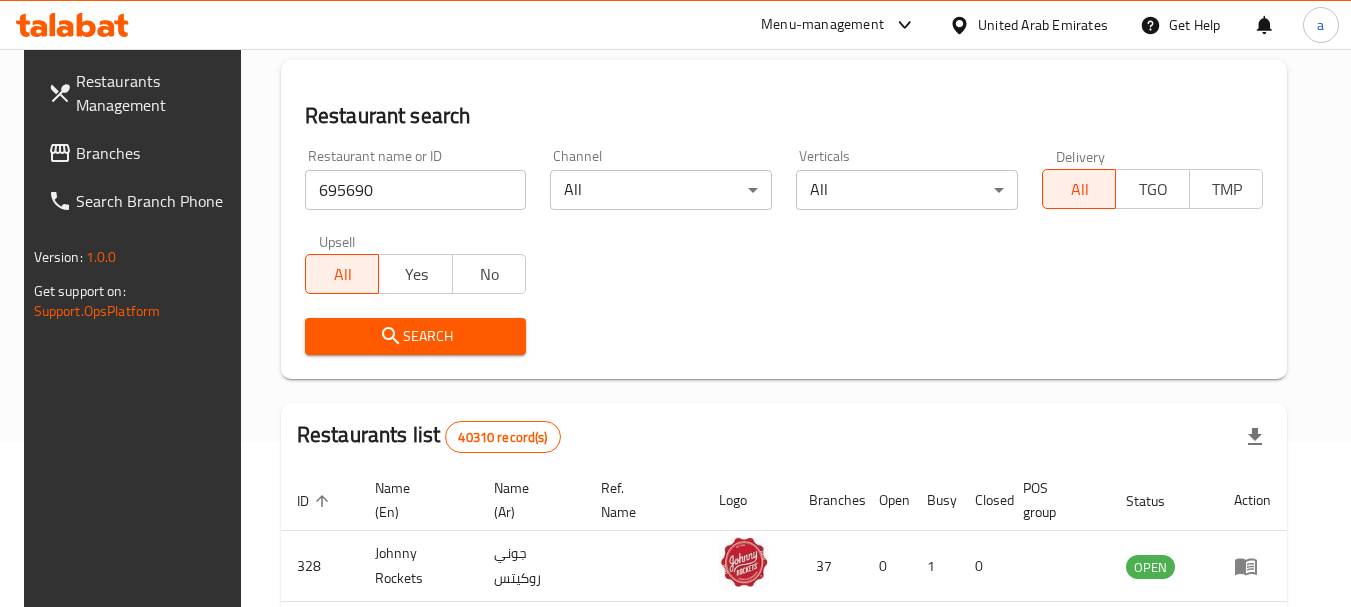 scroll, scrollTop: 0, scrollLeft: 0, axis: both 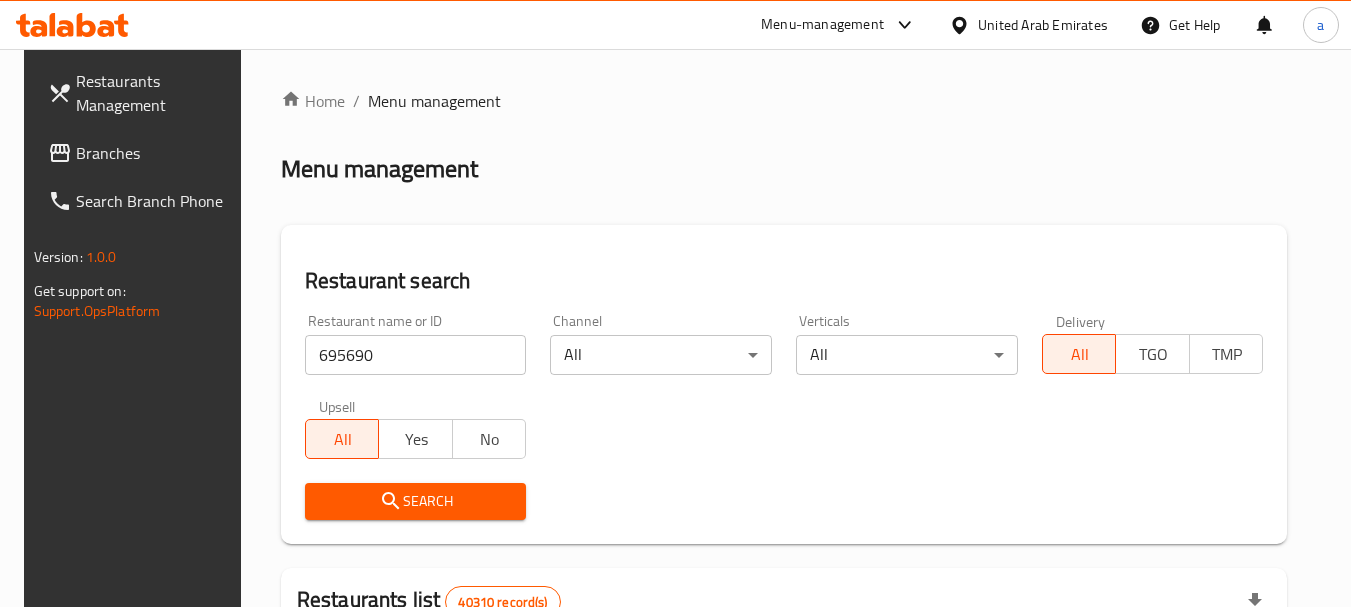 click on "Search" at bounding box center (416, 501) 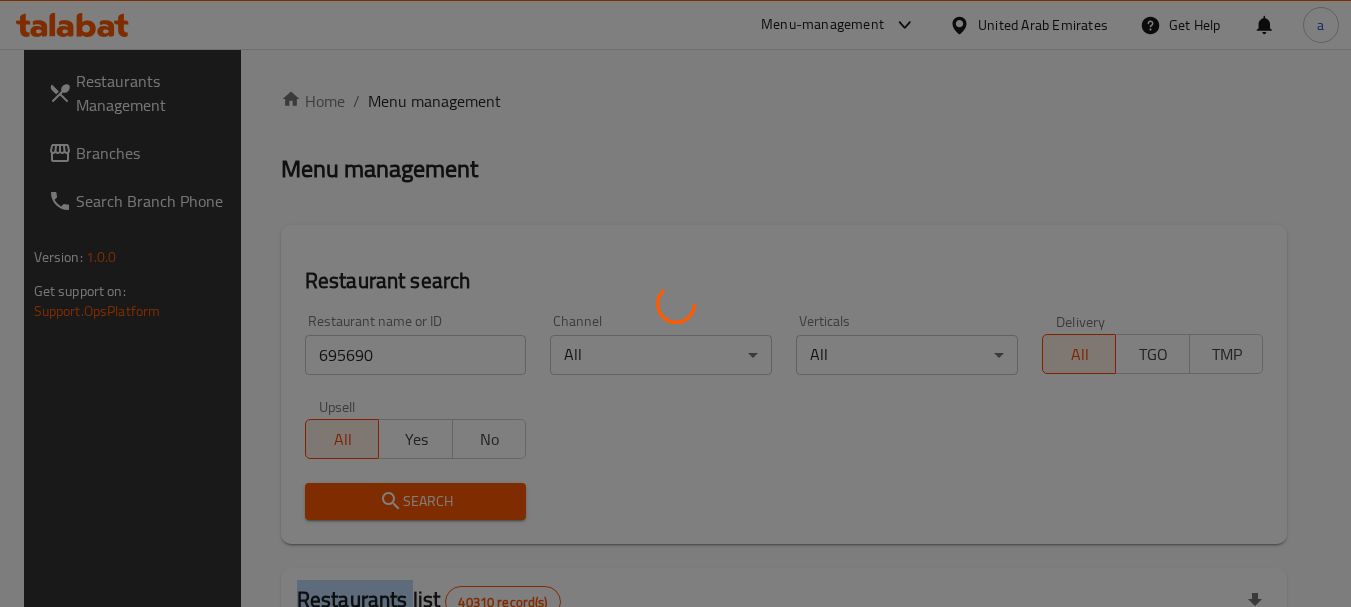 click at bounding box center (675, 303) 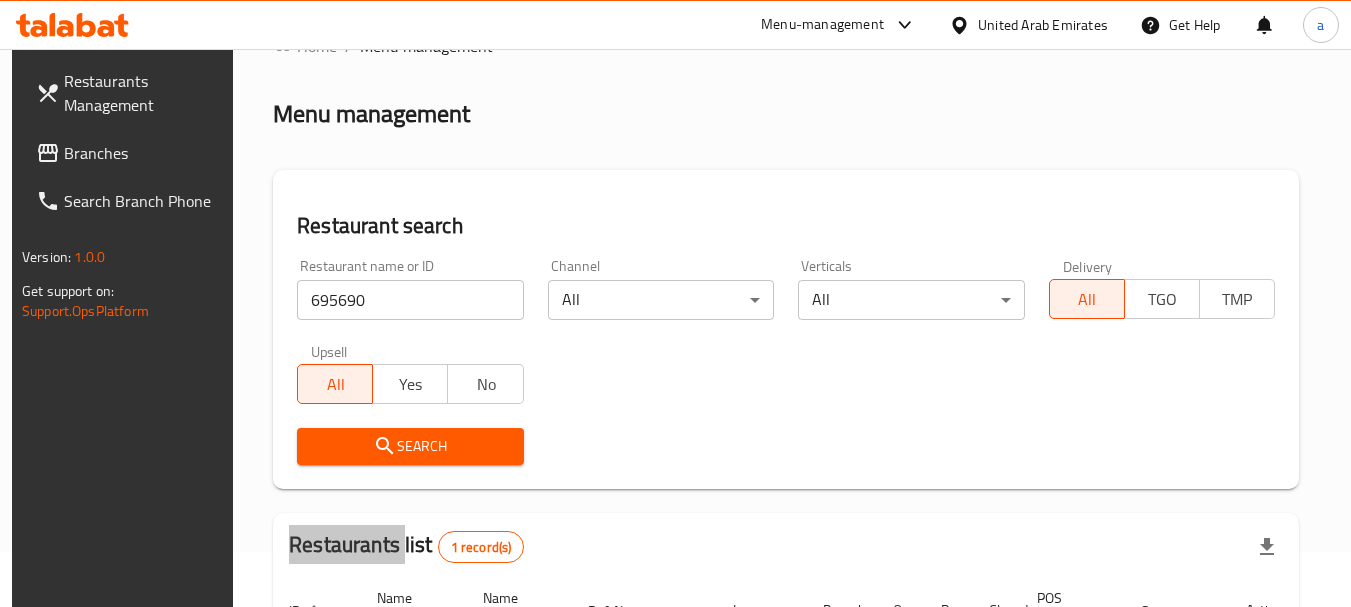 scroll, scrollTop: 0, scrollLeft: 0, axis: both 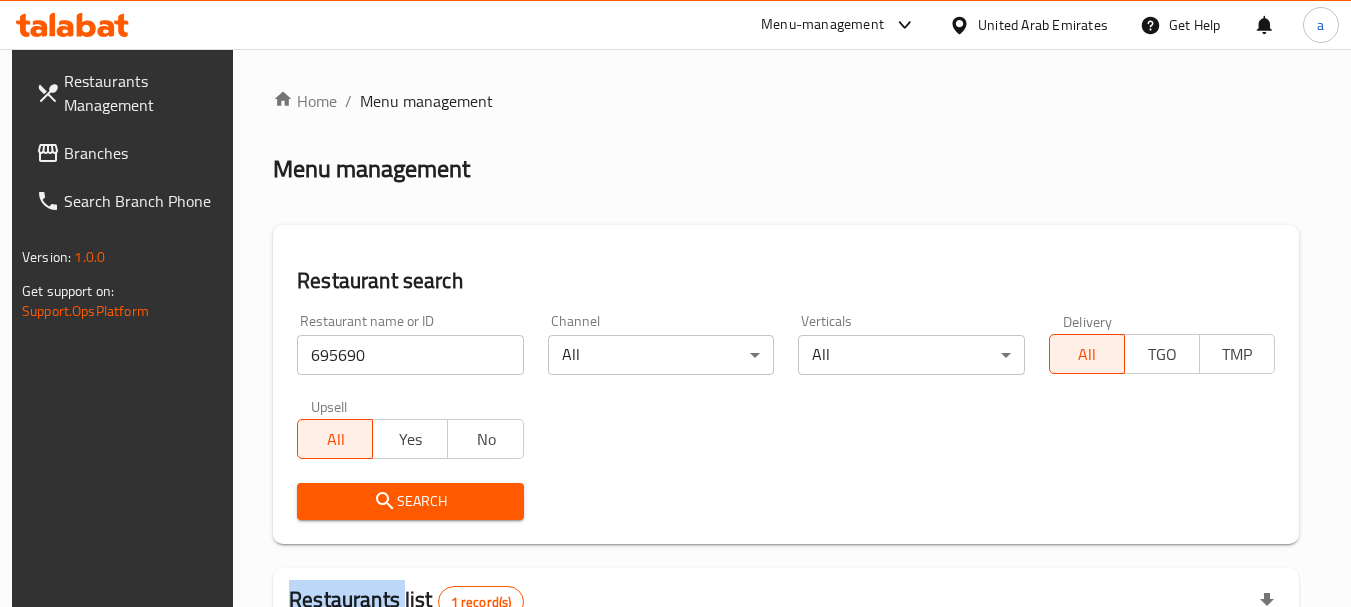 click on "Branches" at bounding box center [143, 153] 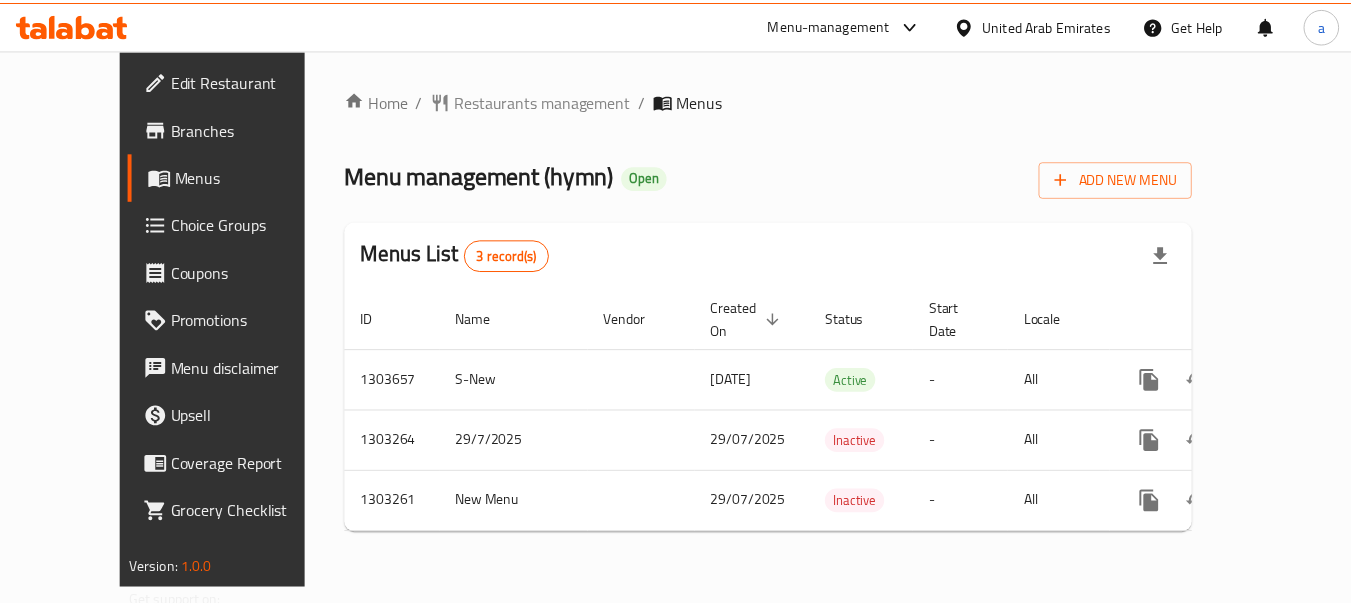 scroll, scrollTop: 0, scrollLeft: 0, axis: both 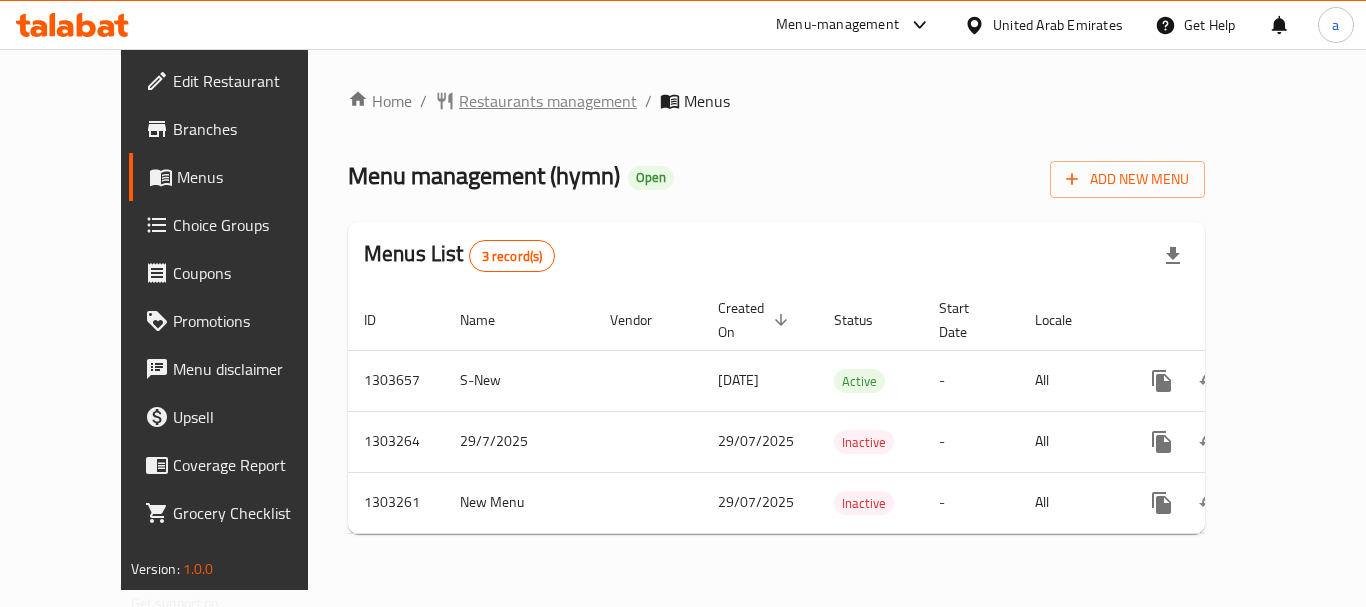 click on "Restaurants management" at bounding box center [548, 101] 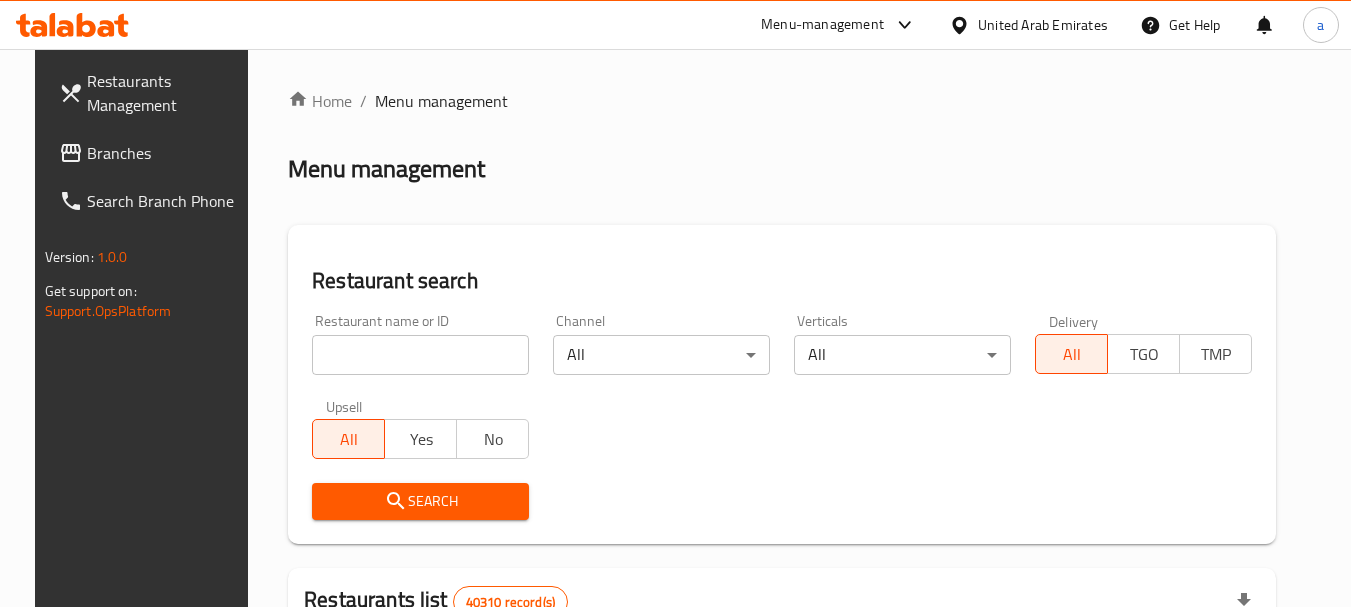 click at bounding box center [420, 355] 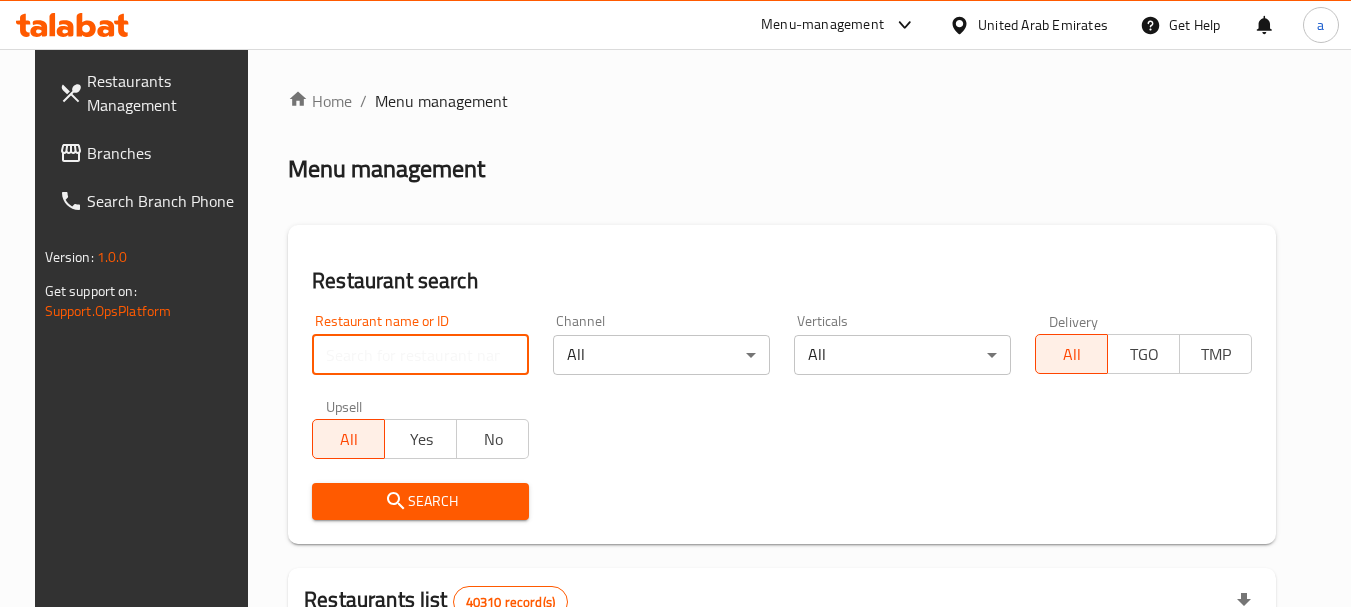 paste on "702708" 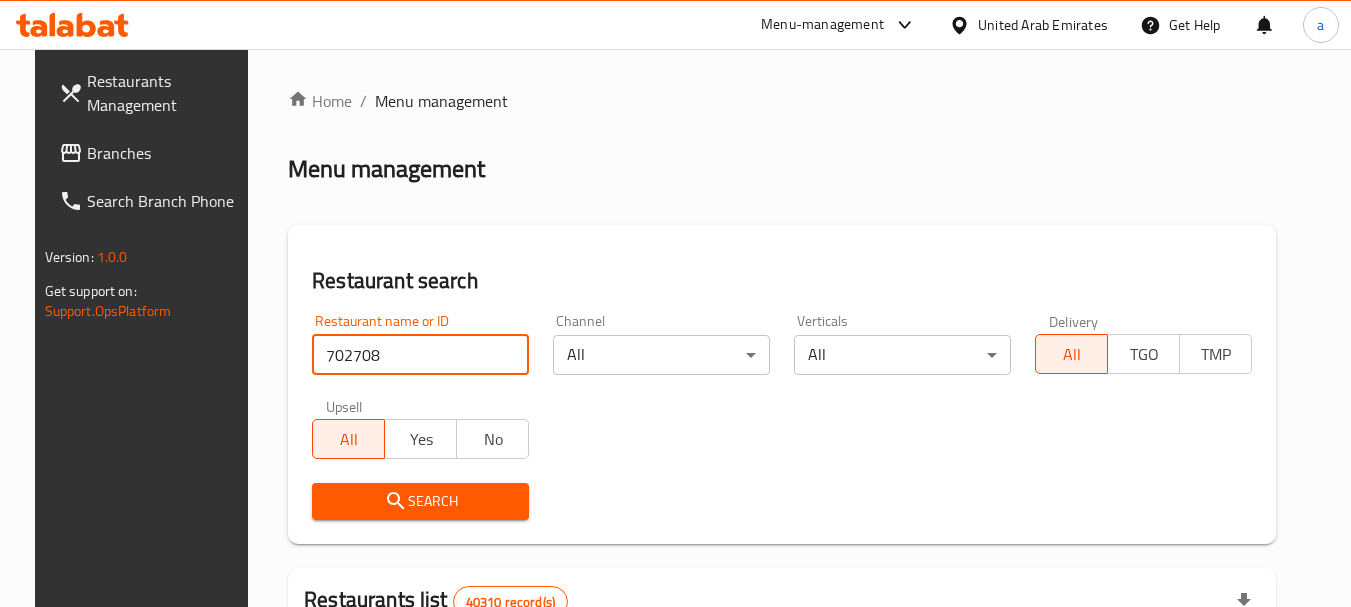 type on "702708" 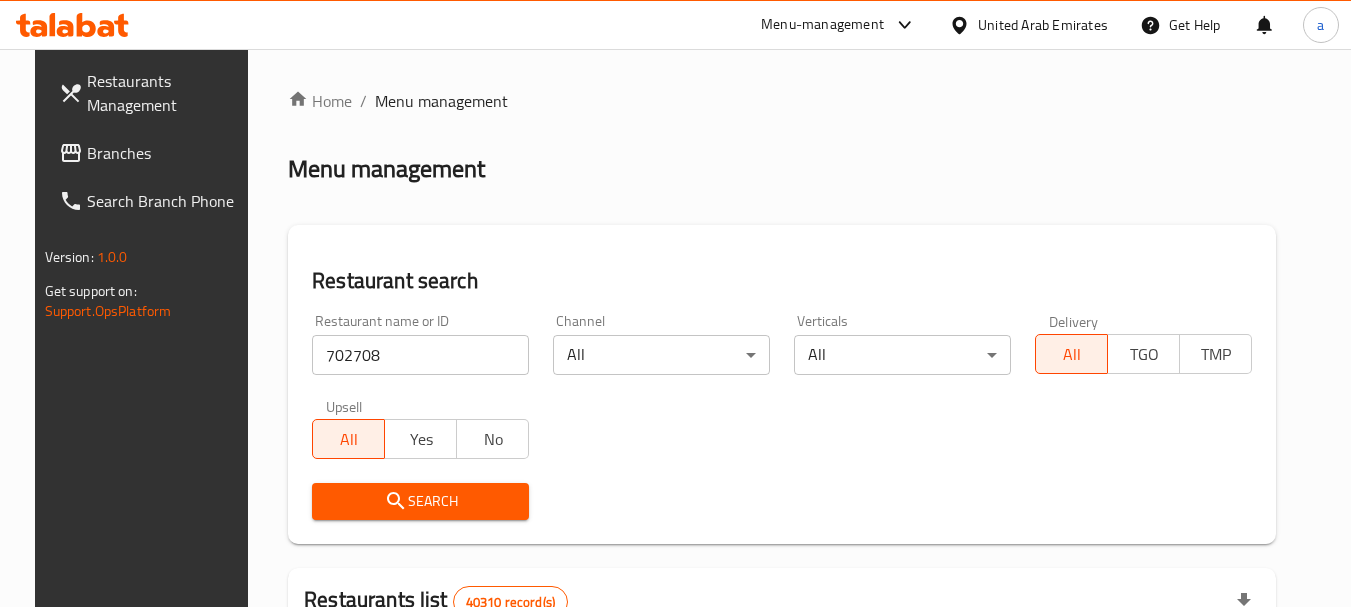 click on "Search" at bounding box center (420, 501) 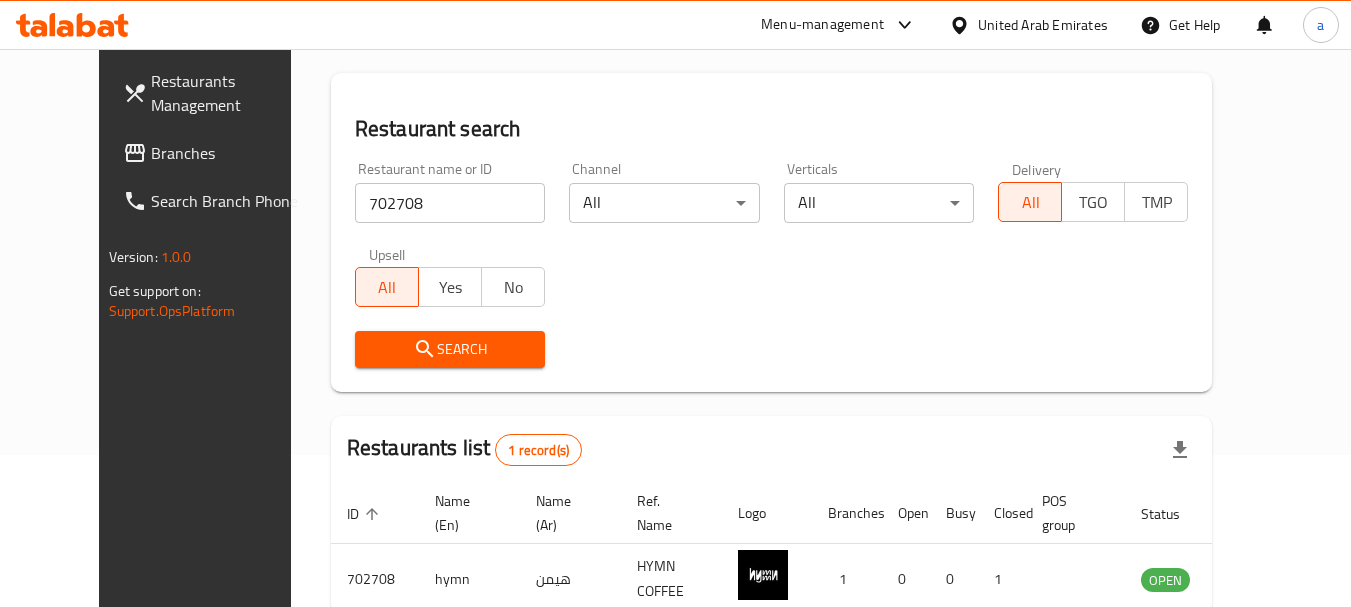 scroll, scrollTop: 268, scrollLeft: 0, axis: vertical 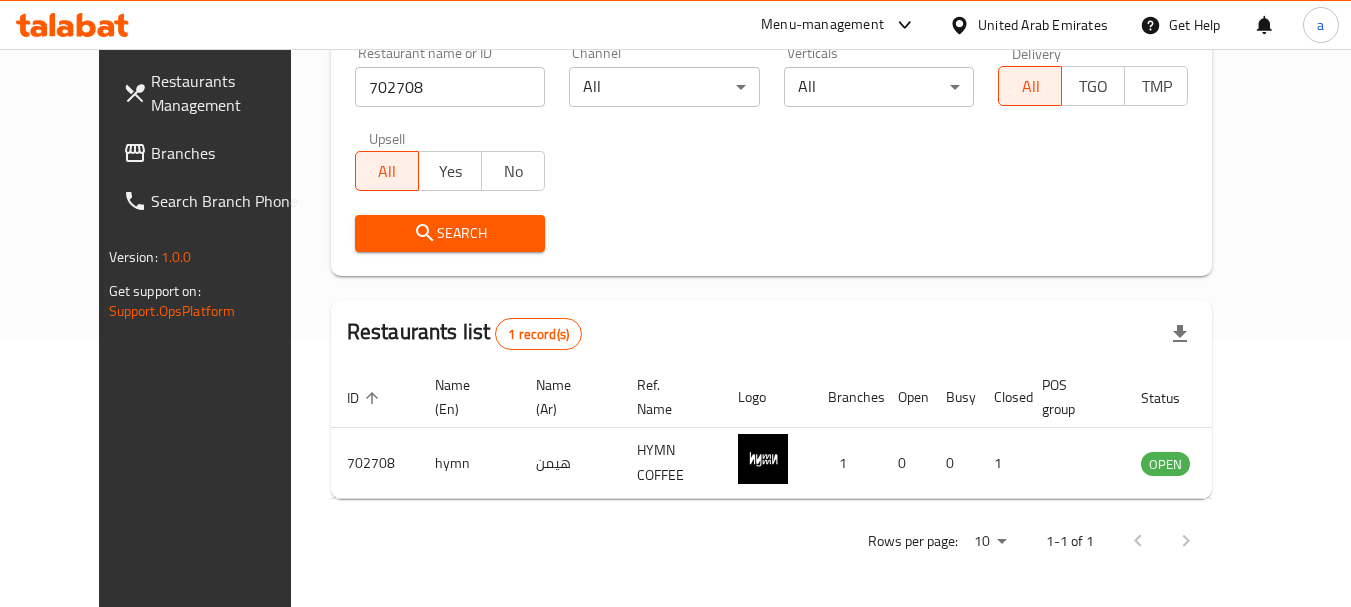 click on "Branches" at bounding box center [230, 153] 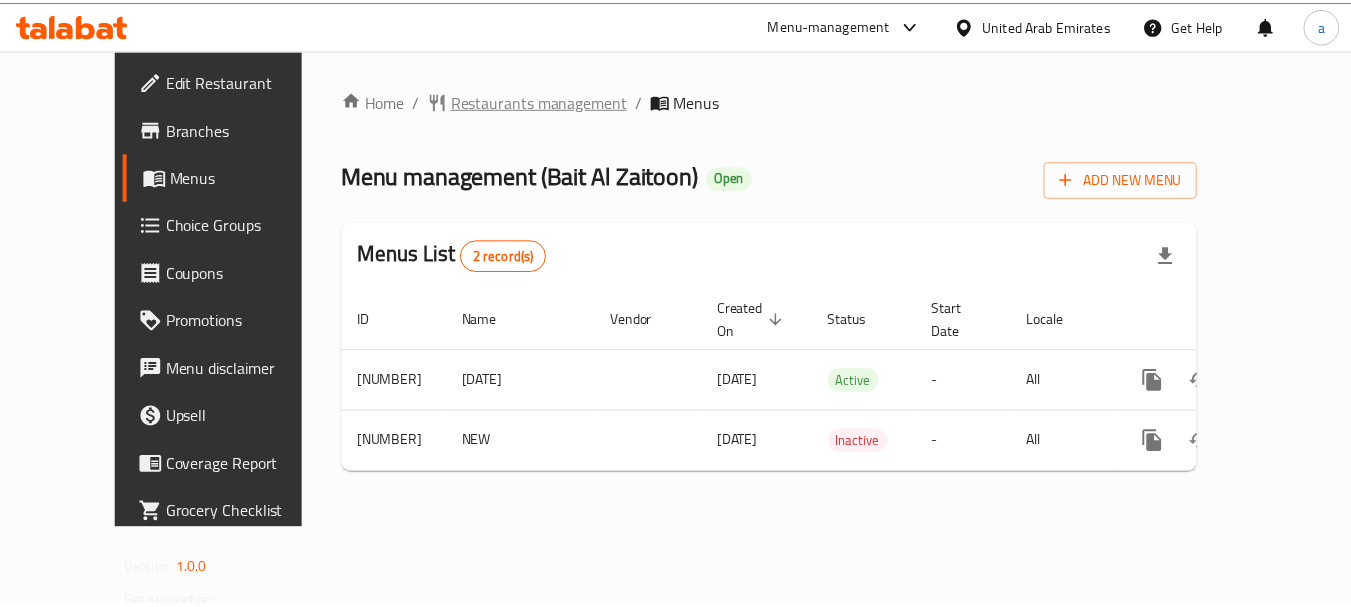scroll, scrollTop: 0, scrollLeft: 0, axis: both 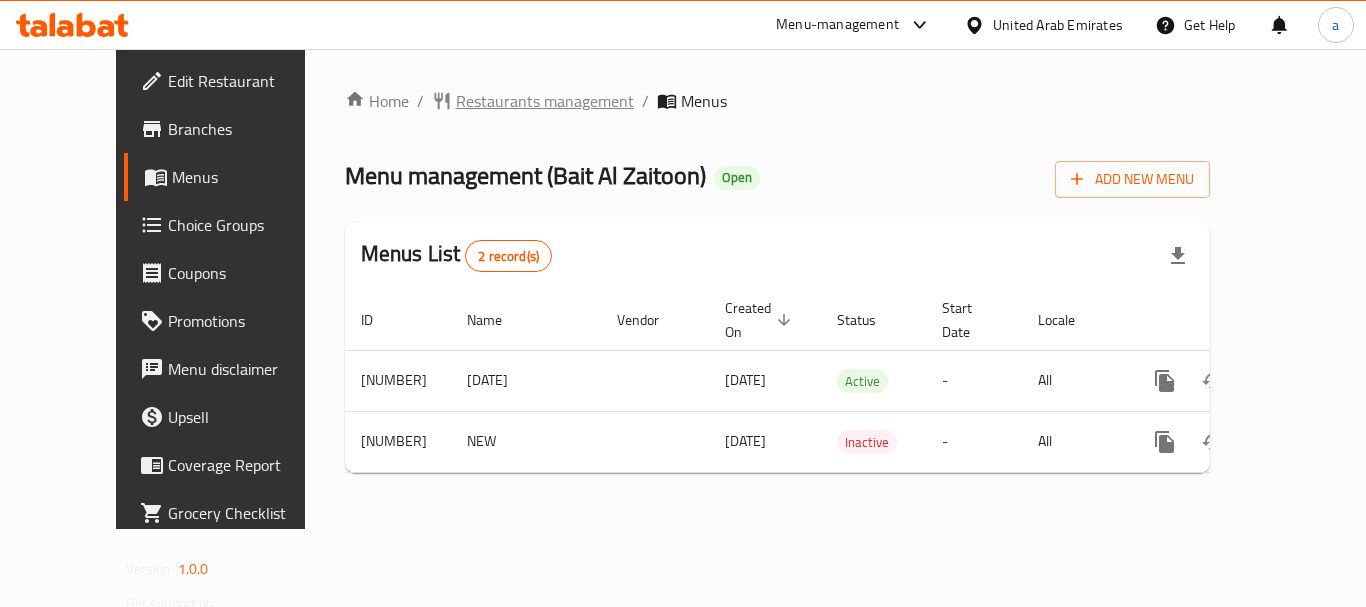 click on "Restaurants management" at bounding box center (545, 101) 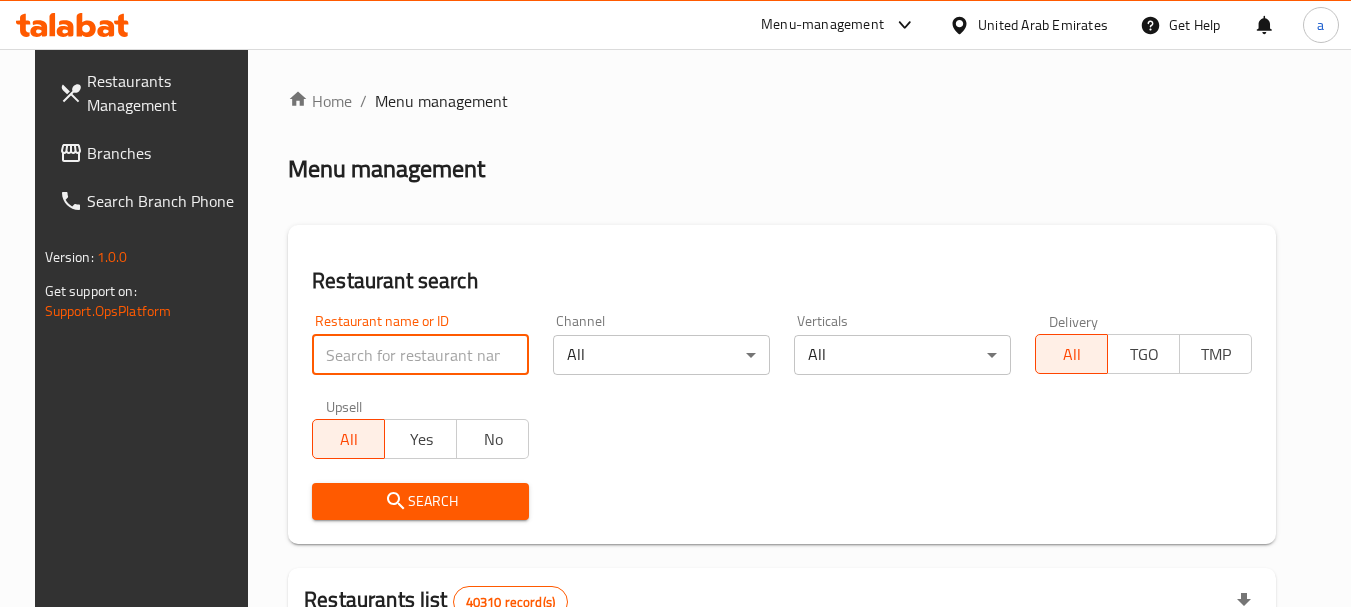 click at bounding box center [420, 355] 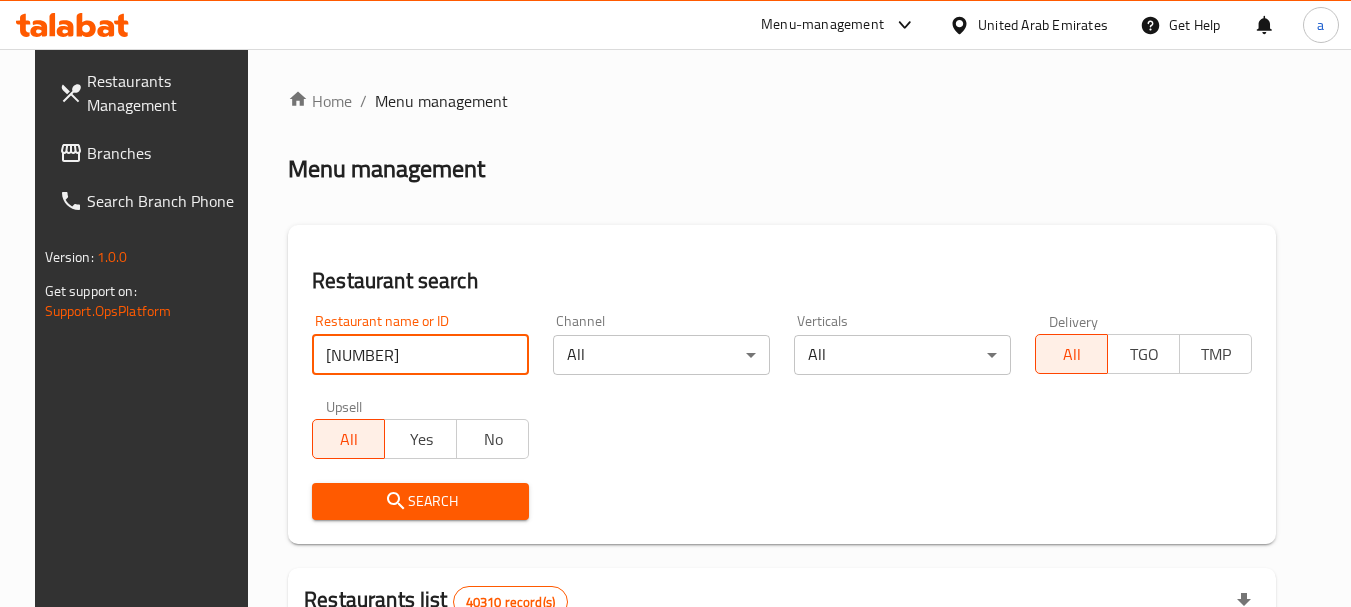 type on "688618" 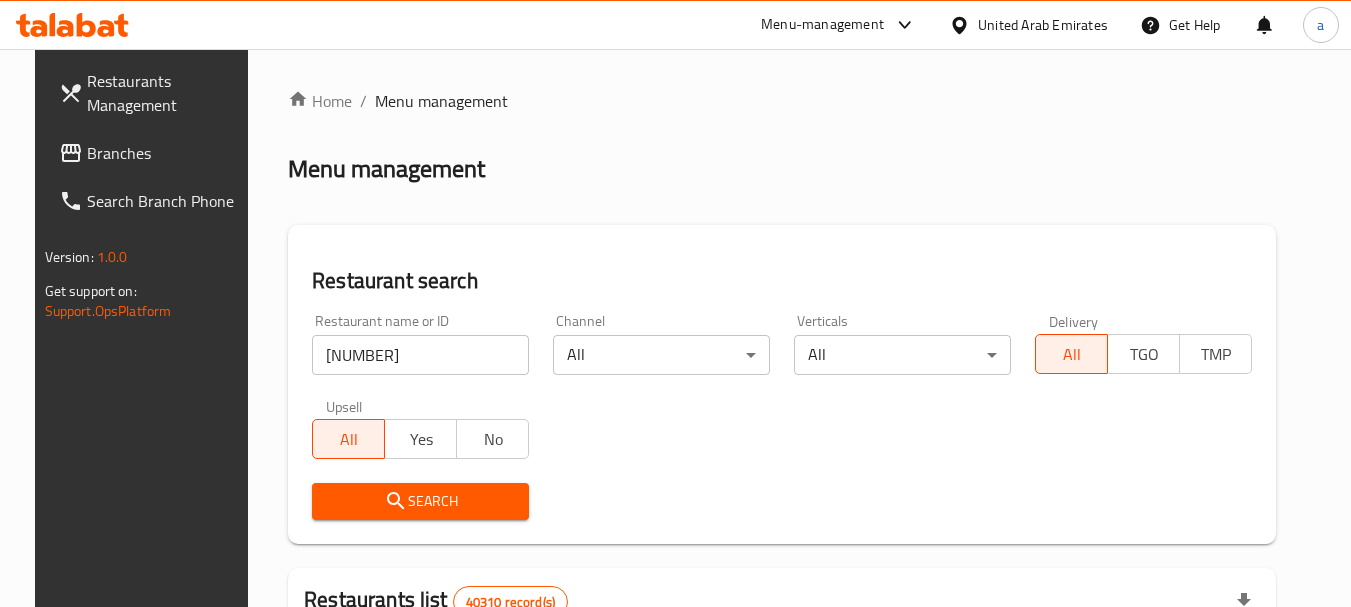 click on "Search" at bounding box center (420, 501) 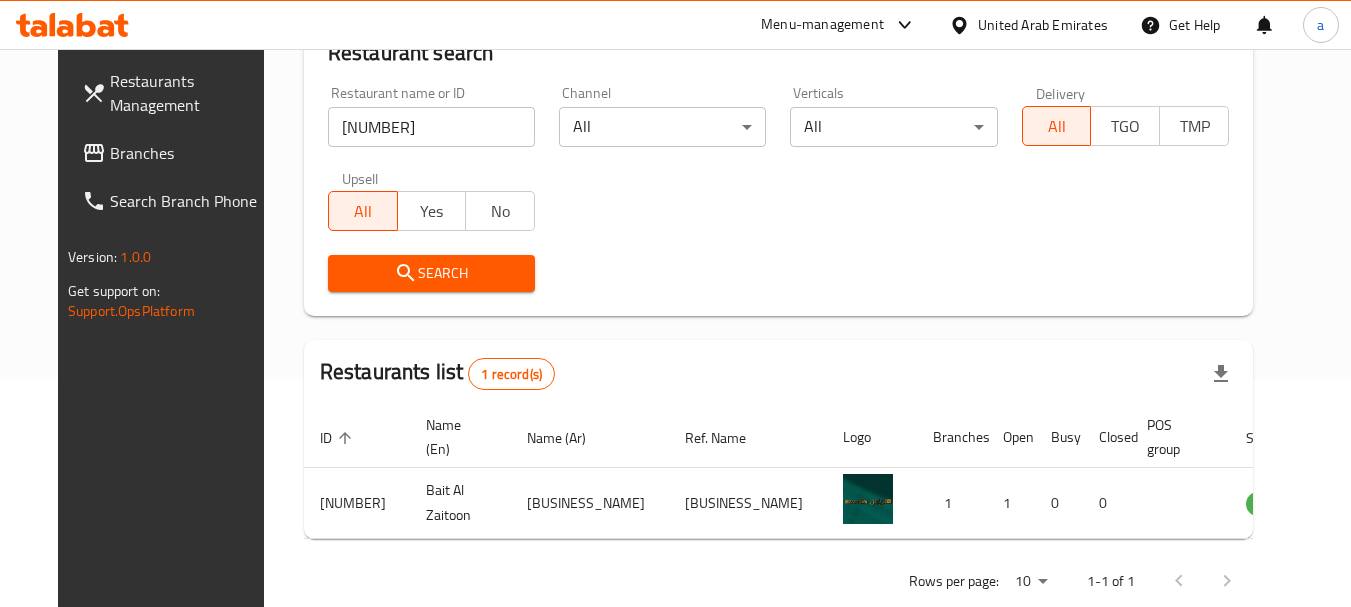 scroll, scrollTop: 285, scrollLeft: 0, axis: vertical 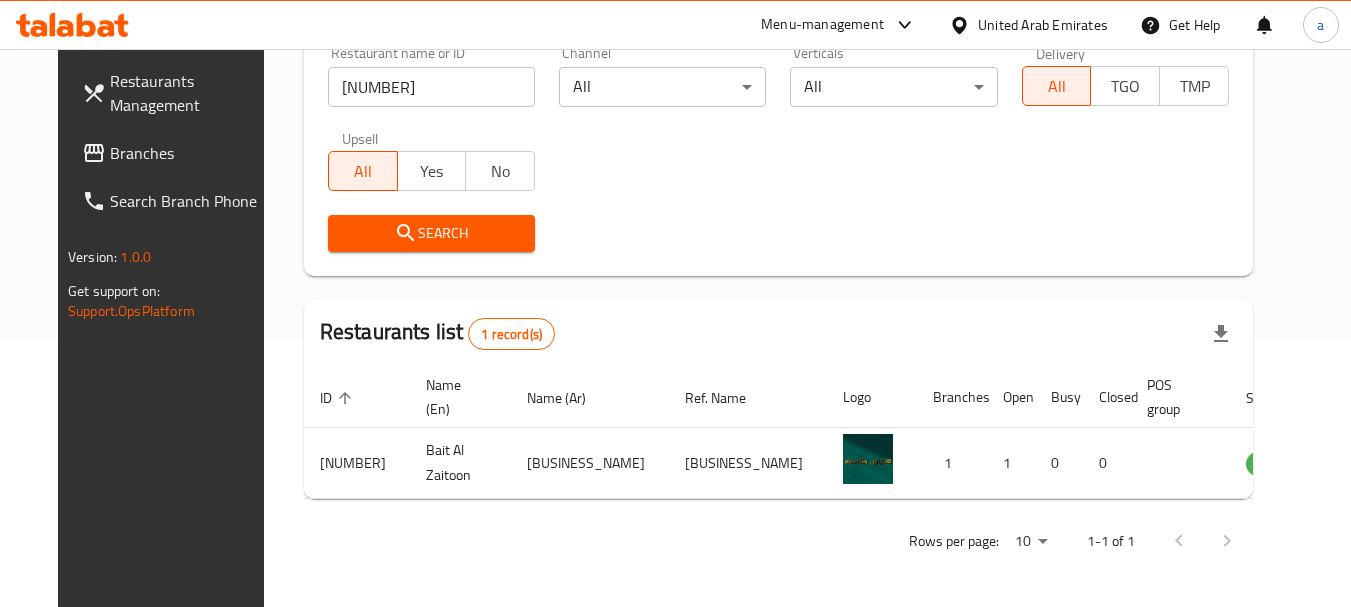 click on "Restaurant name or ID 688618 Restaurant name or ID Channel All ​ Verticals All ​ Delivery All TGO TMP Upsell All Yes No   Search" at bounding box center [778, 149] 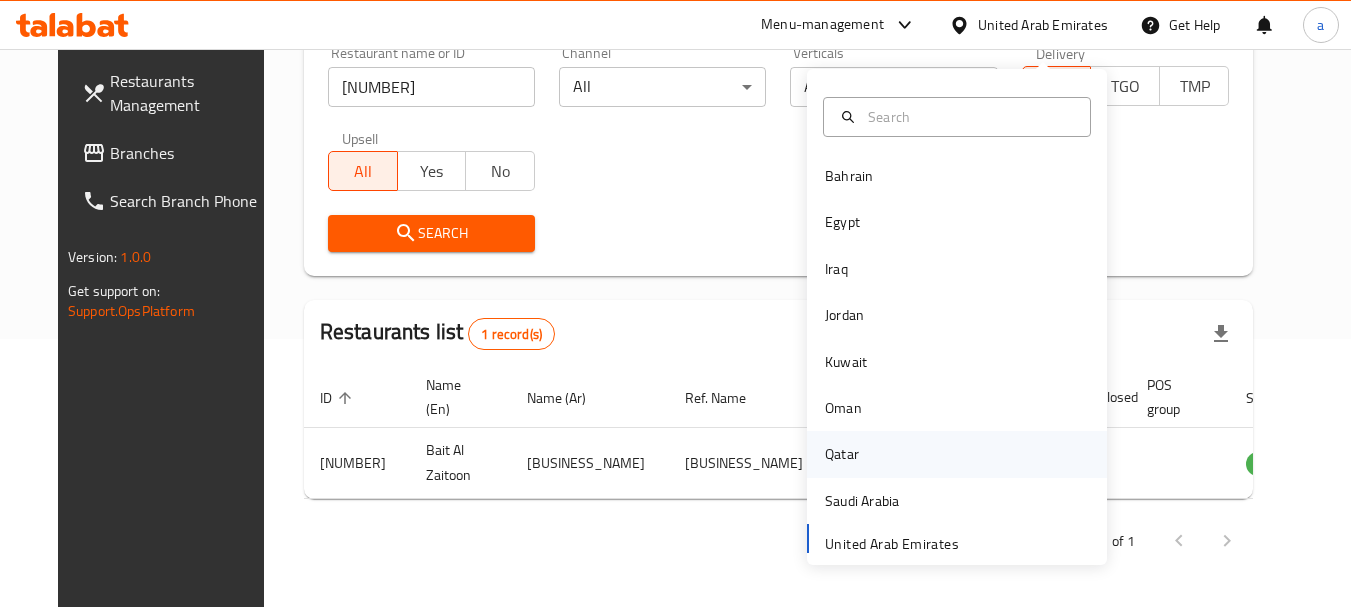 click on "Qatar" at bounding box center (842, 454) 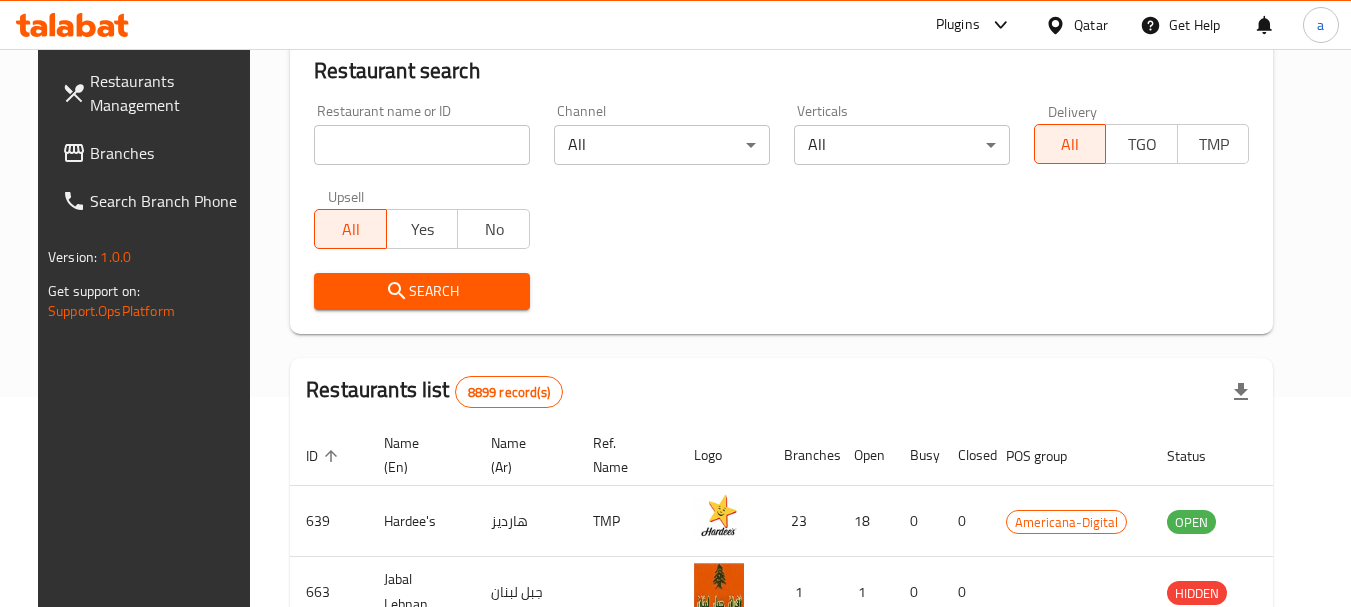 scroll, scrollTop: 285, scrollLeft: 0, axis: vertical 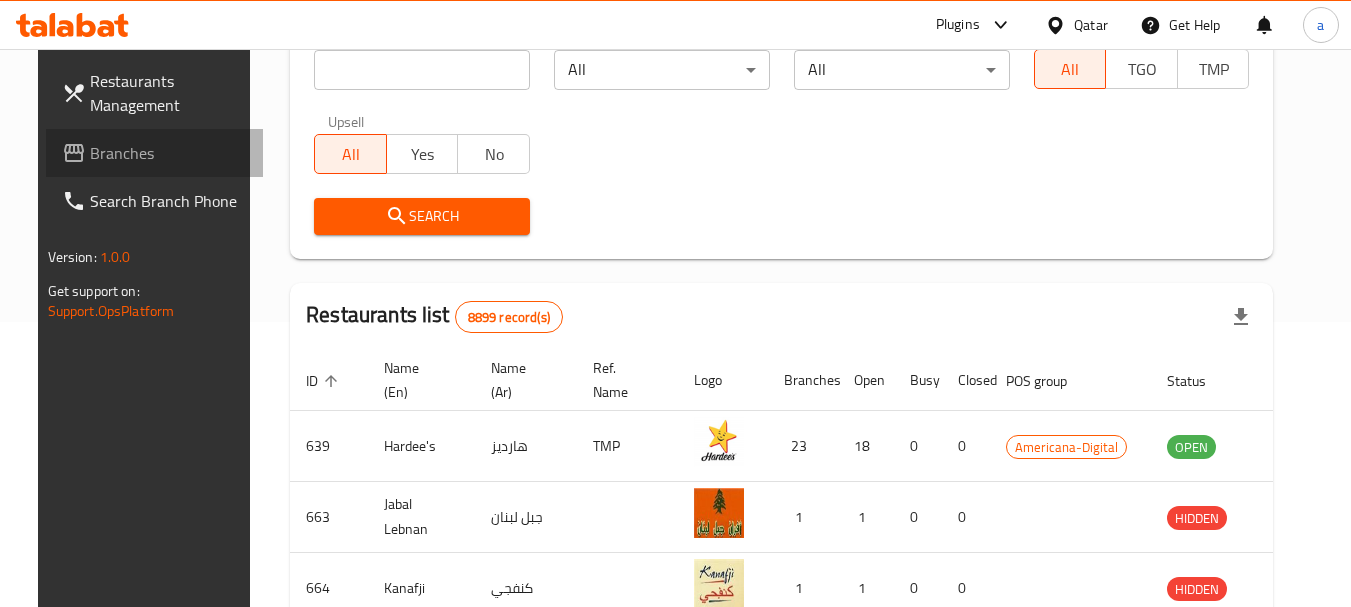 click on "Branches" at bounding box center (169, 153) 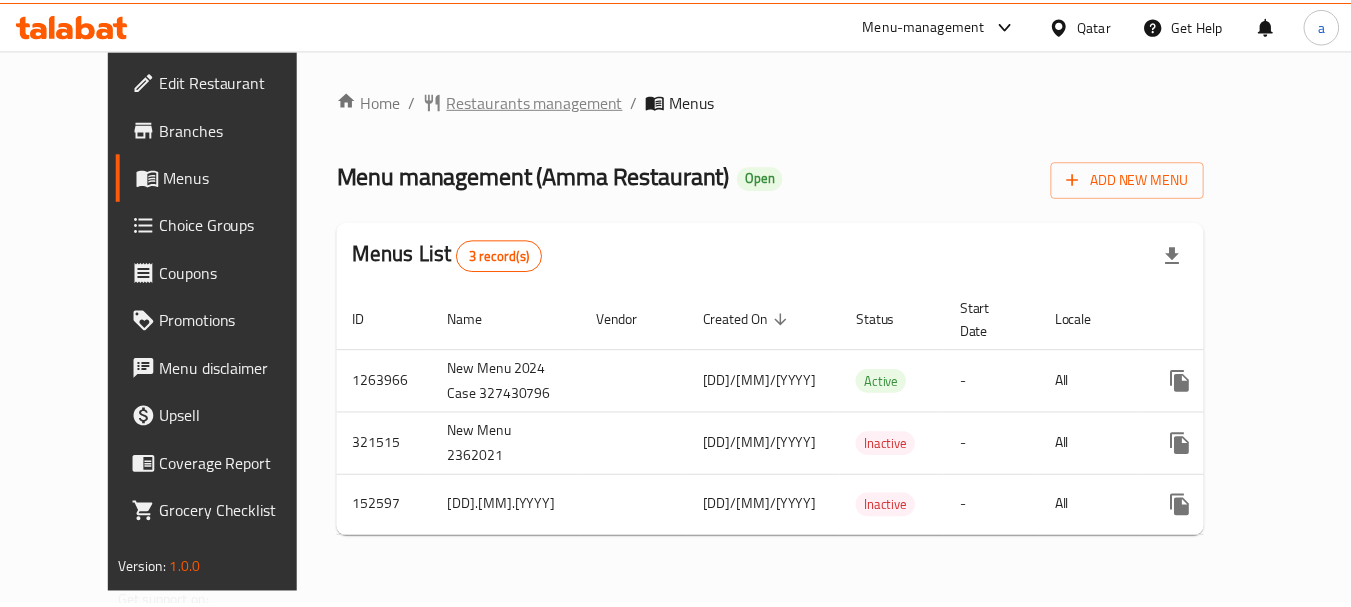 scroll, scrollTop: 0, scrollLeft: 0, axis: both 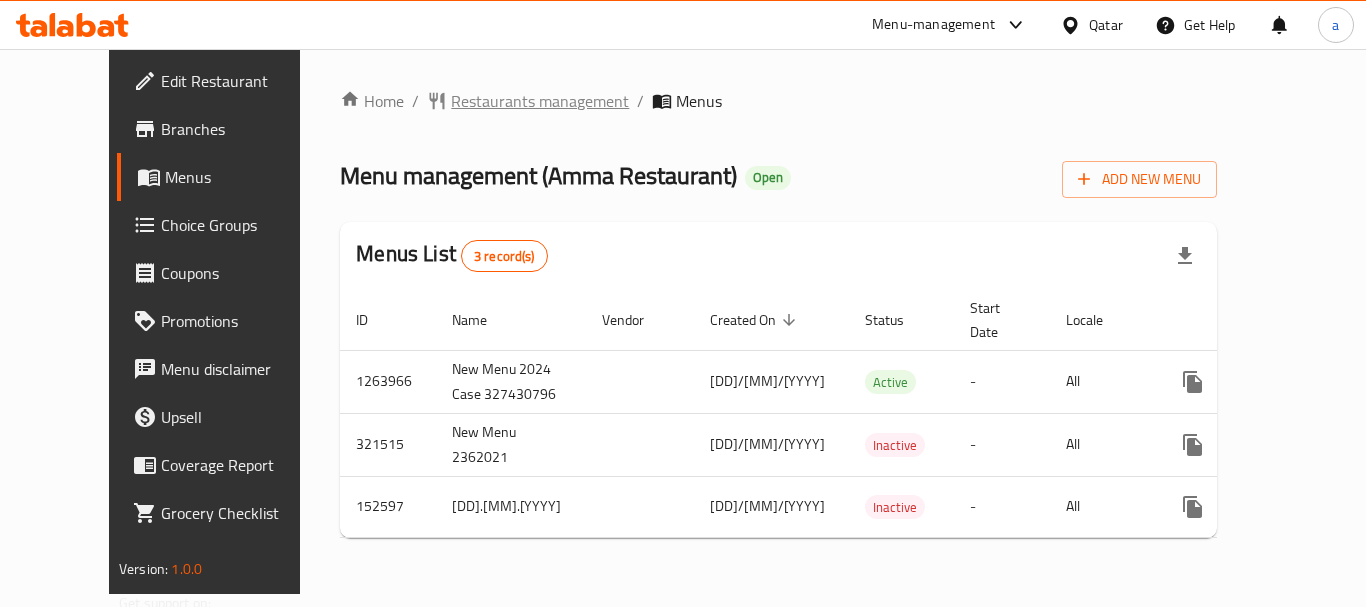 click on "Restaurants management" at bounding box center (540, 101) 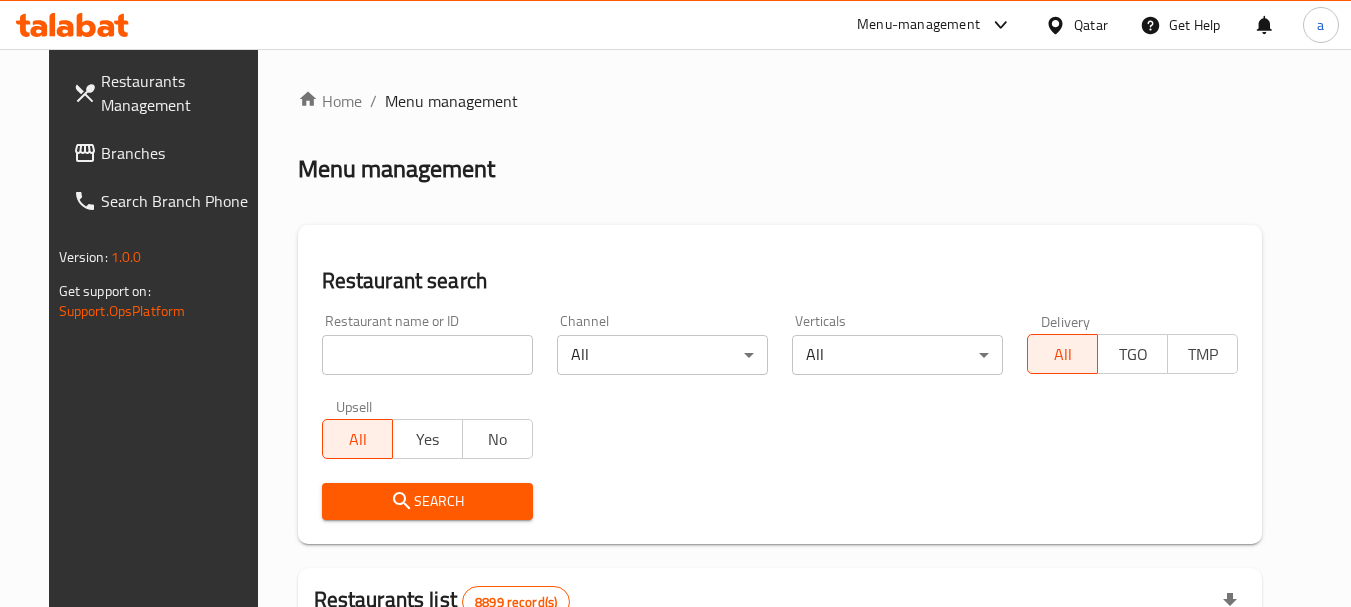 drag, startPoint x: 434, startPoint y: 355, endPoint x: 432, endPoint y: 380, distance: 25.079872 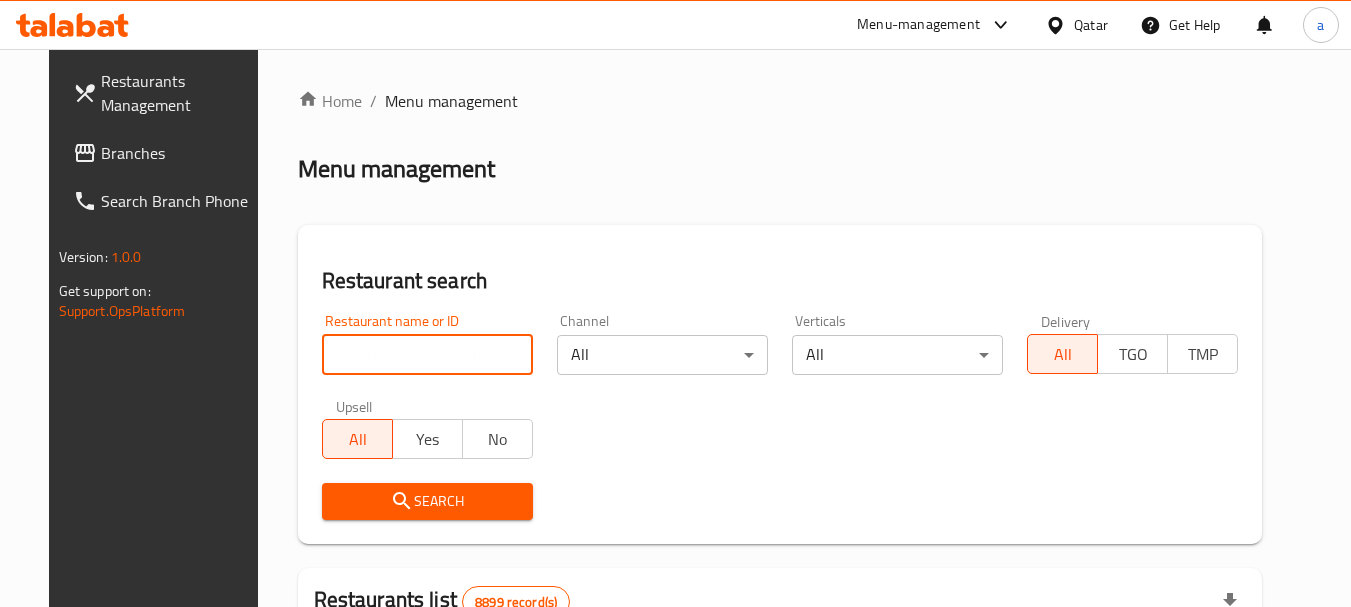 paste on "614370" 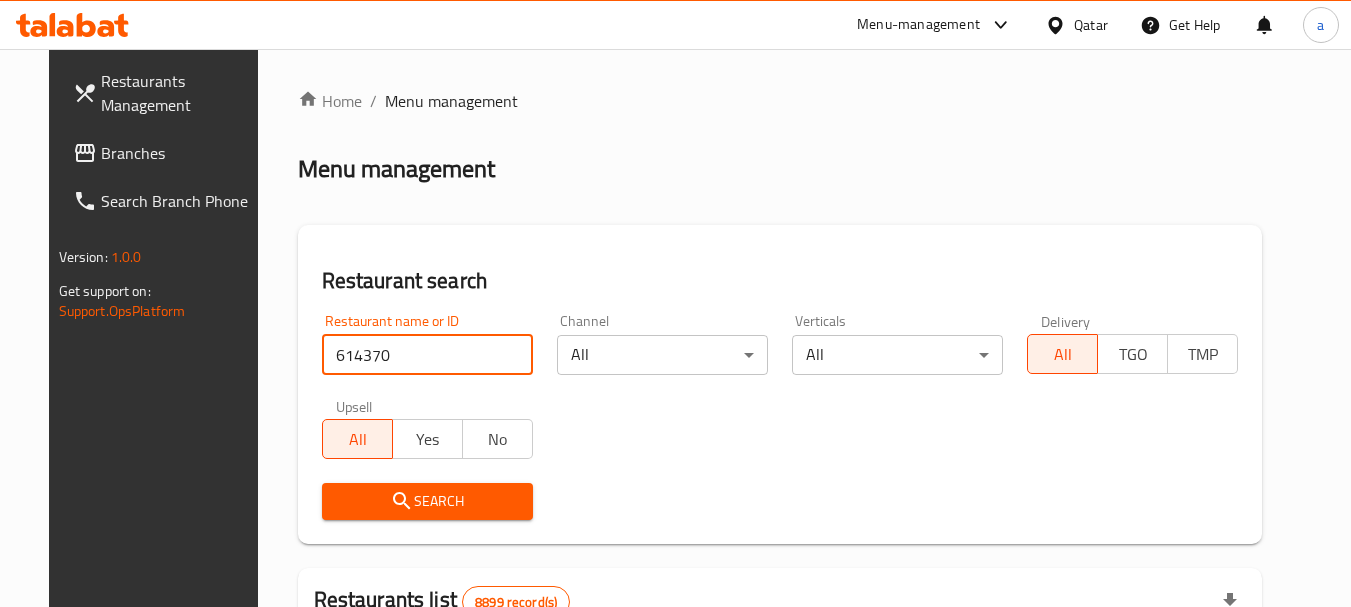type on "614370" 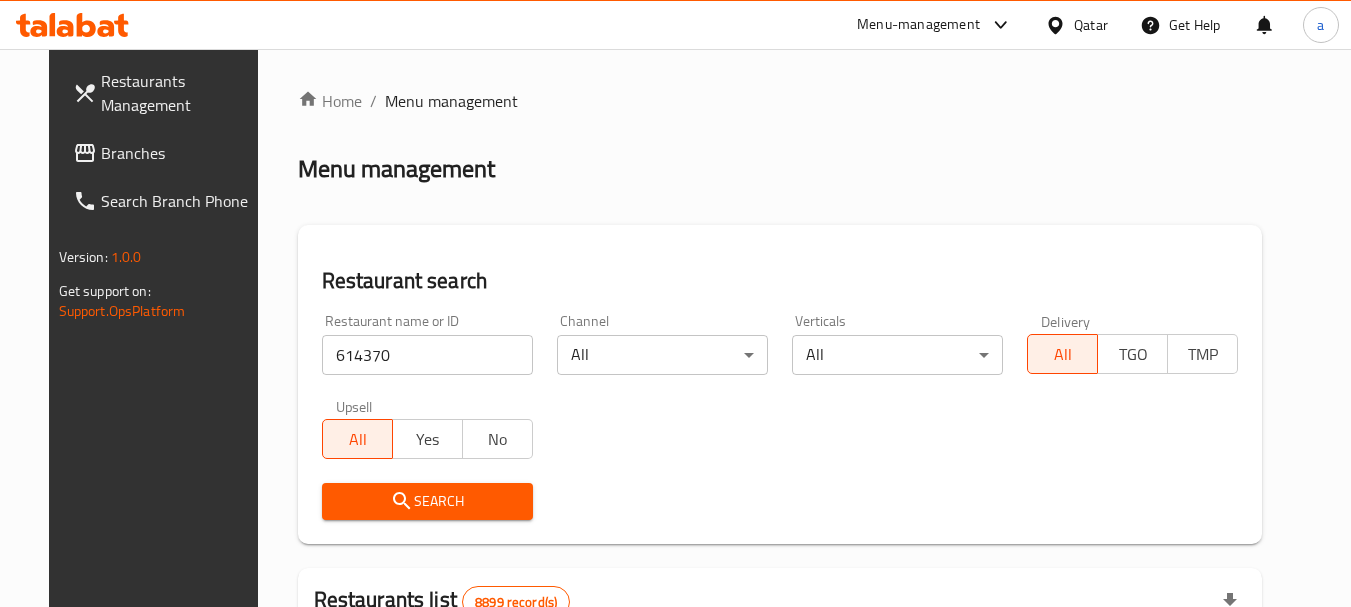click on "Search" at bounding box center (427, 501) 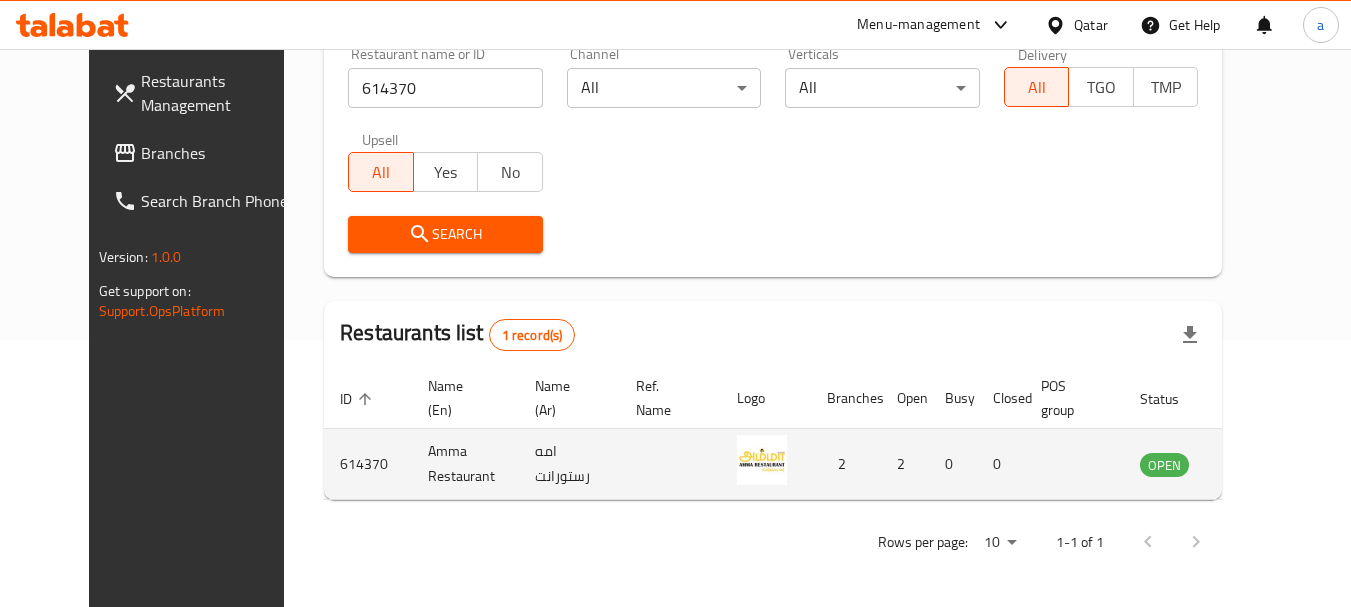 scroll, scrollTop: 268, scrollLeft: 0, axis: vertical 